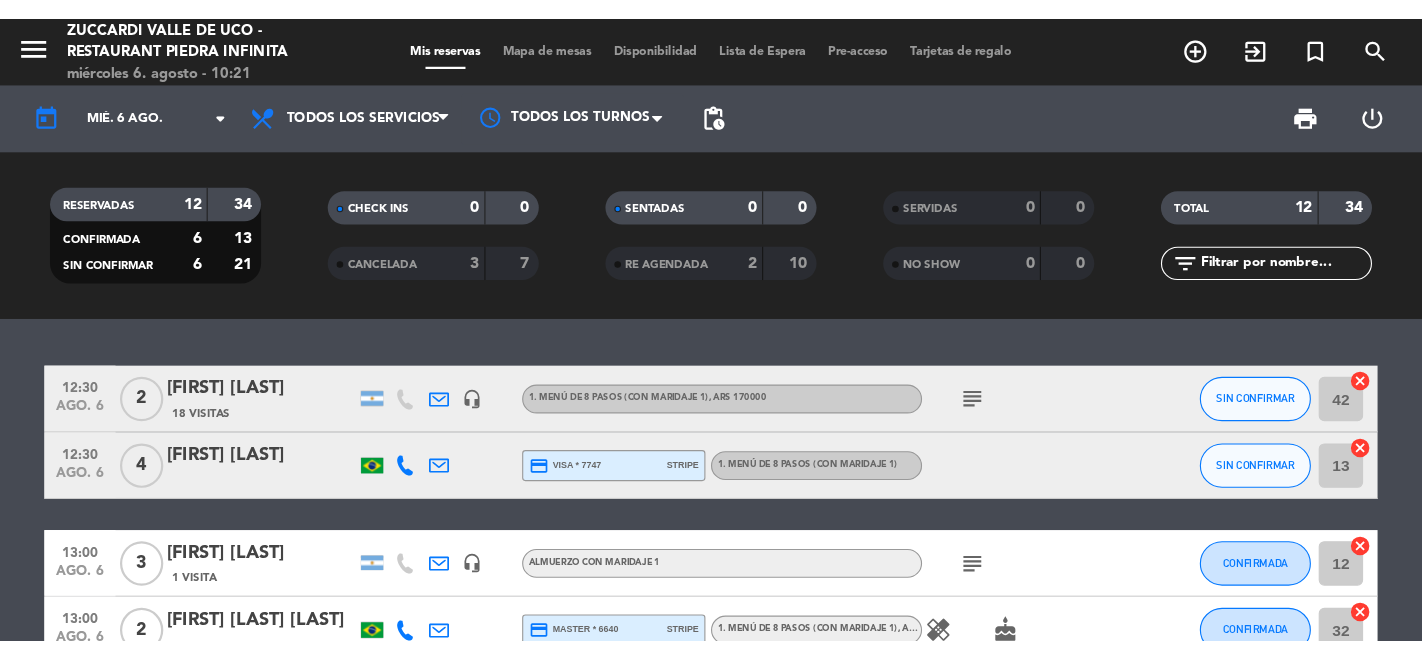 scroll, scrollTop: 0, scrollLeft: 0, axis: both 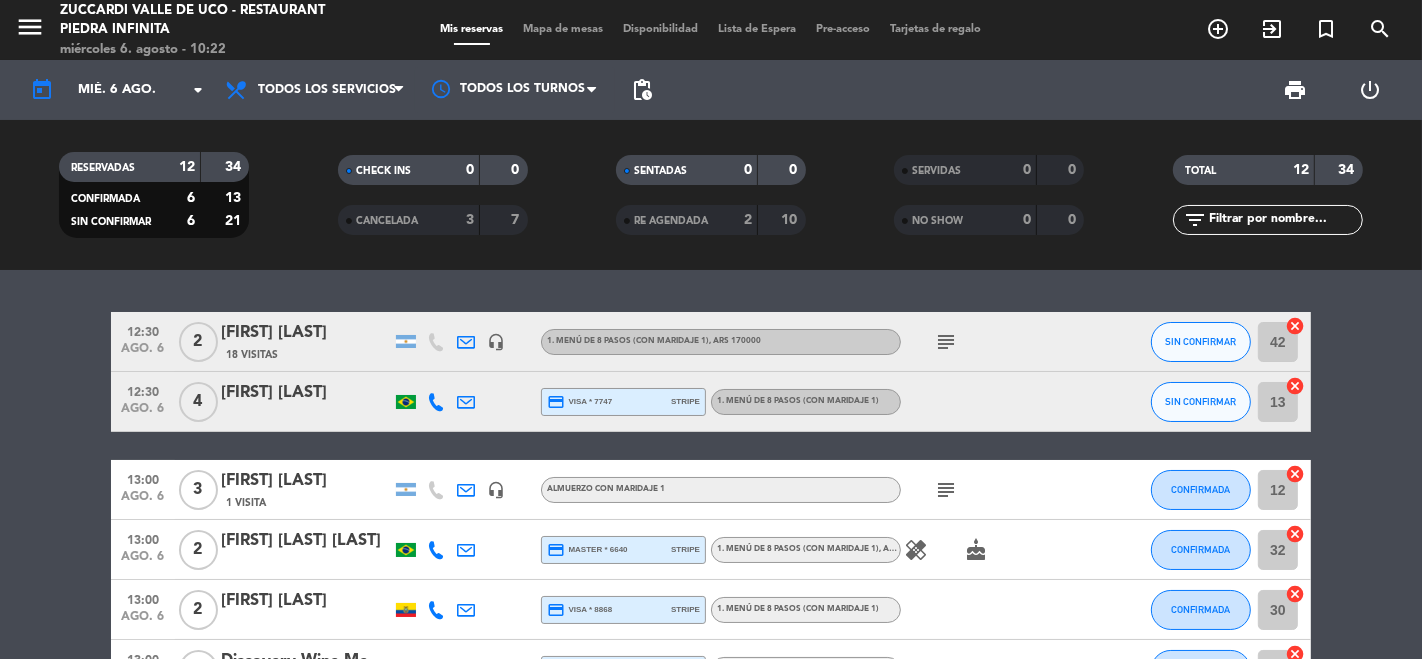 click on "menu" at bounding box center [37, 30] 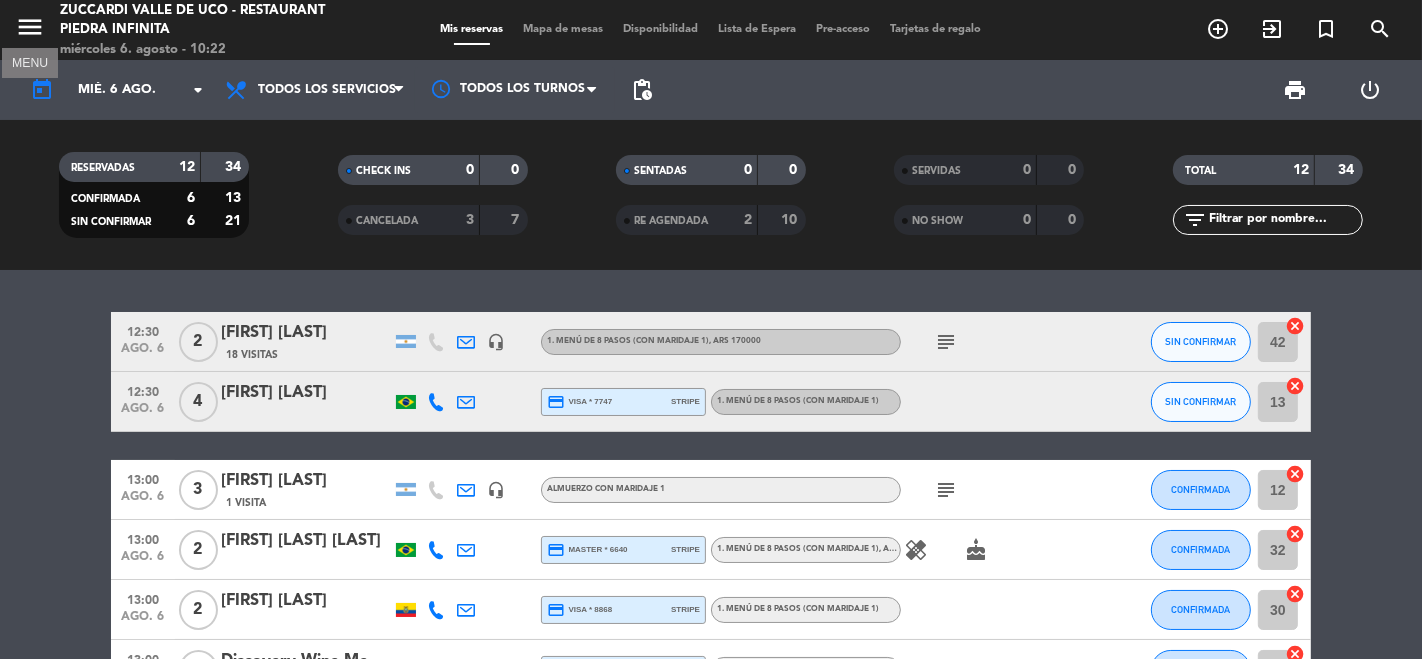 click on "menu" at bounding box center [30, 27] 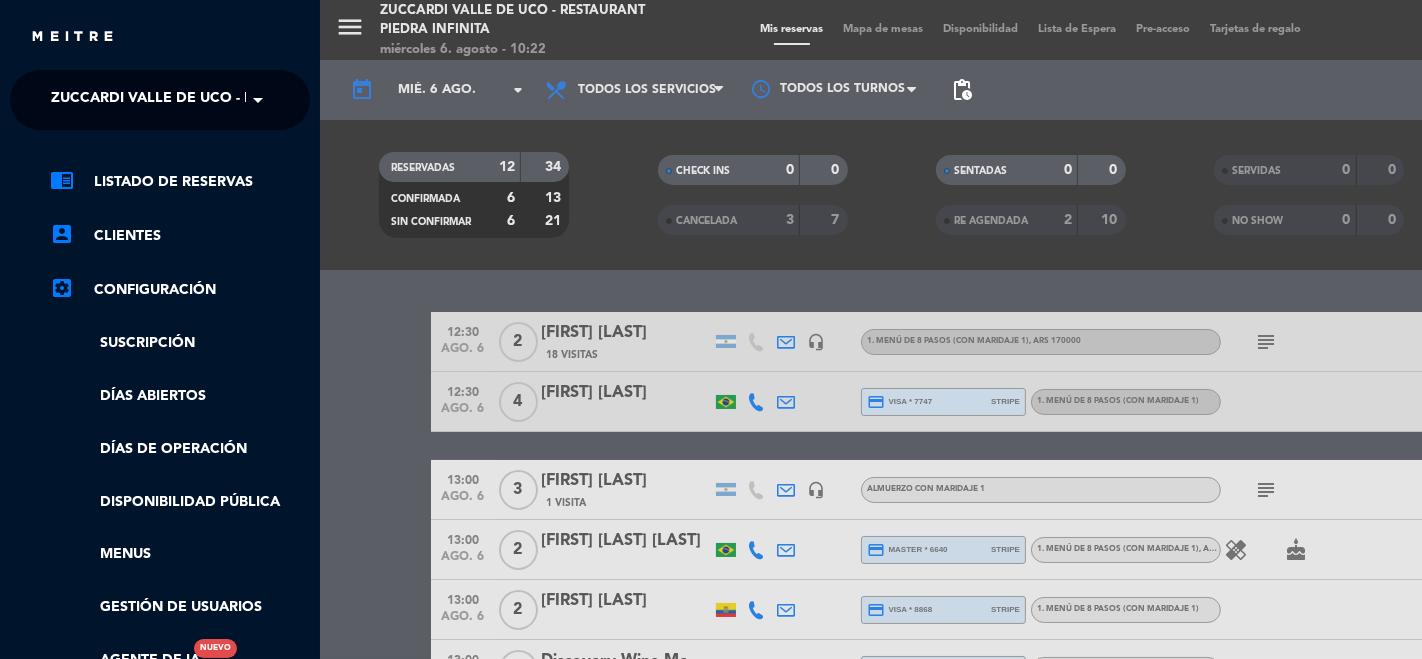 drag, startPoint x: 358, startPoint y: 88, endPoint x: 342, endPoint y: 92, distance: 16.492422 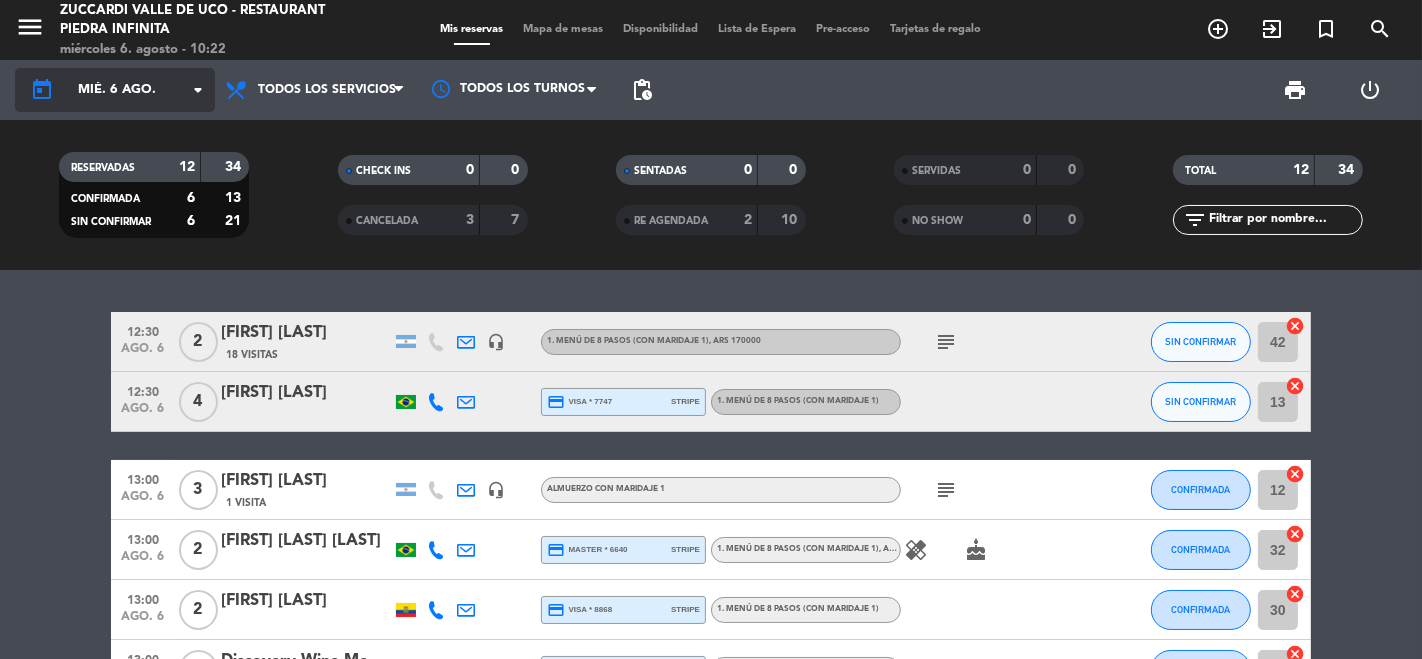 click on "mié. 6 ago." 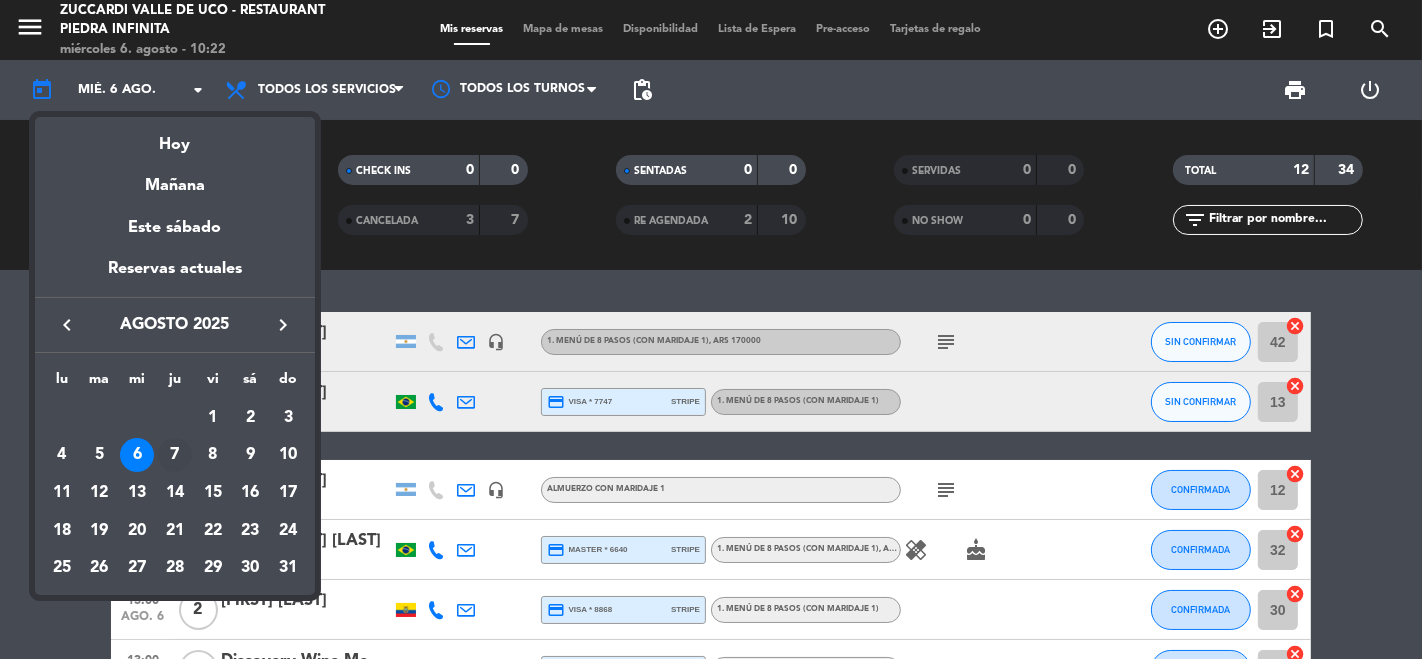 click on "7" at bounding box center (175, 455) 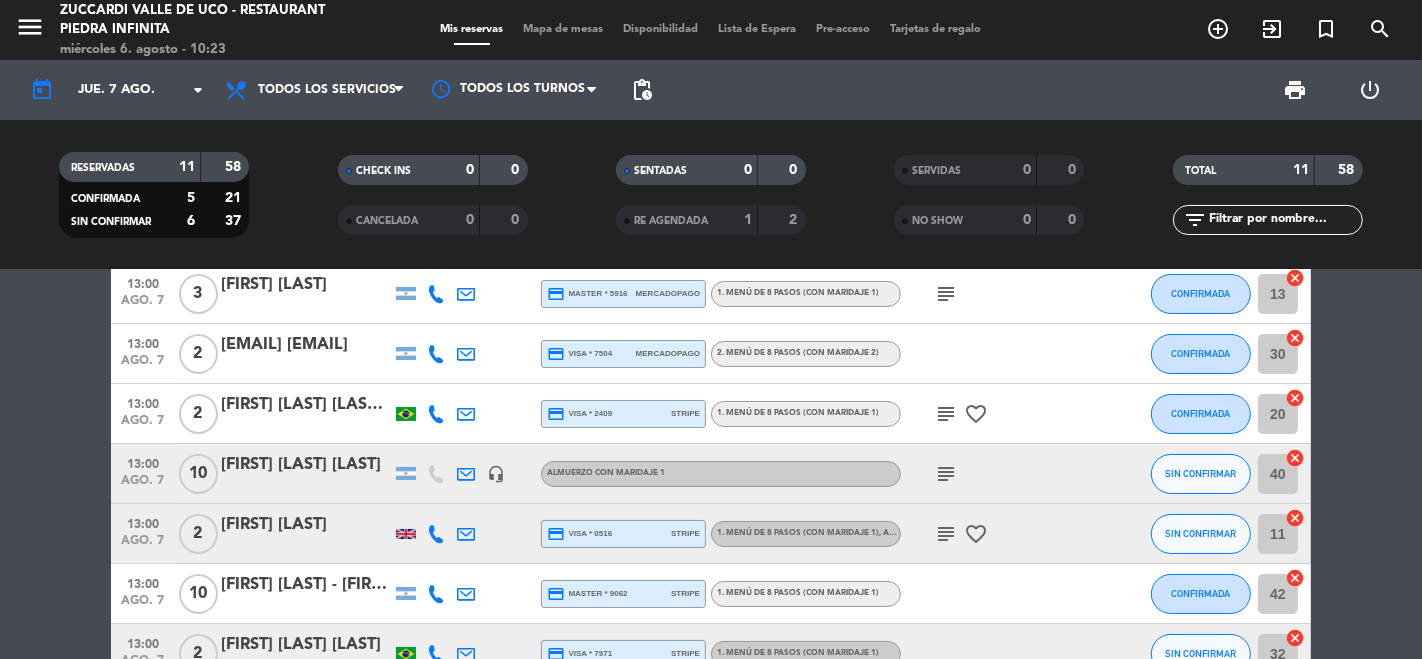 scroll, scrollTop: 0, scrollLeft: 0, axis: both 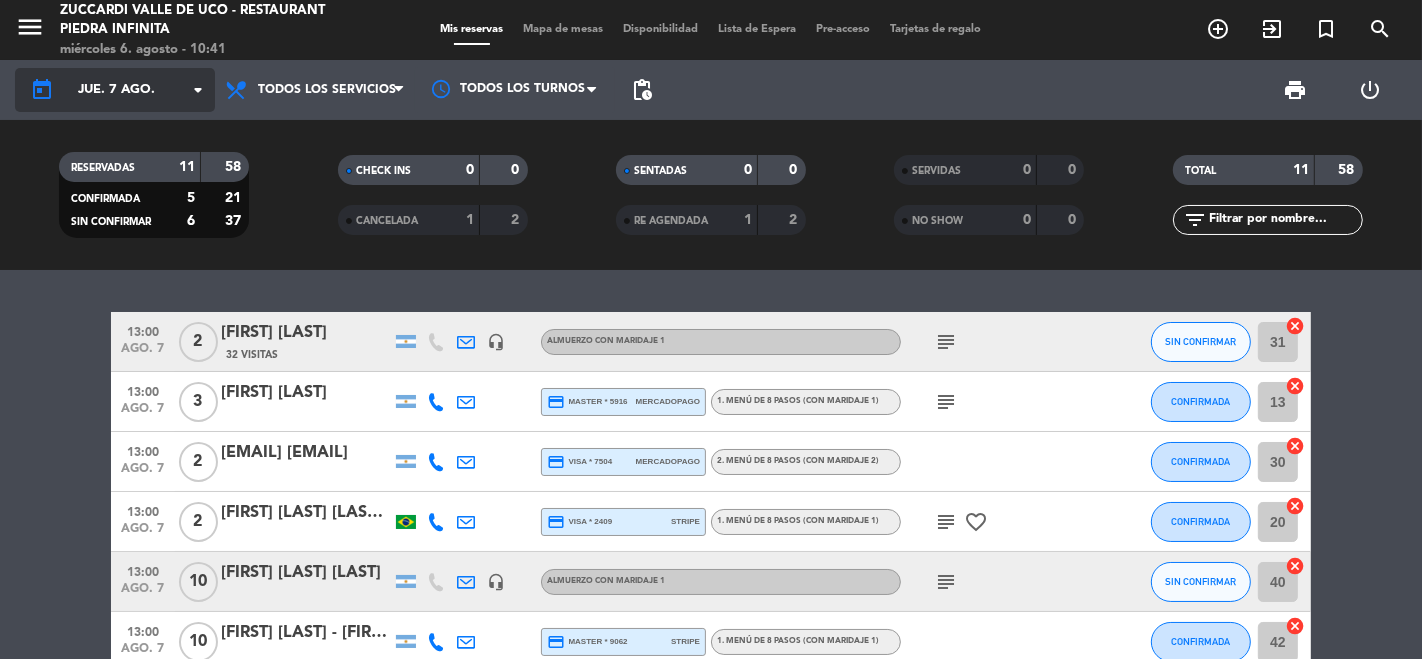 click on "jue. 7 ago." 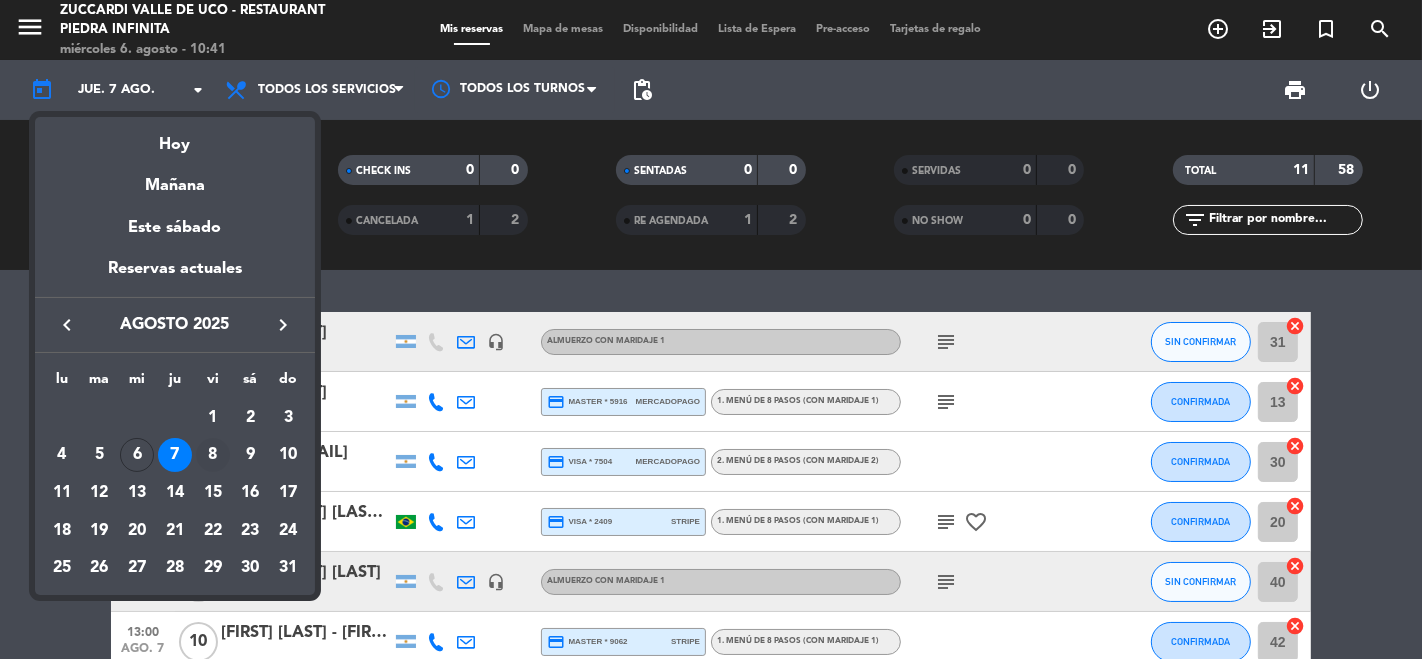 click on "8" at bounding box center [213, 455] 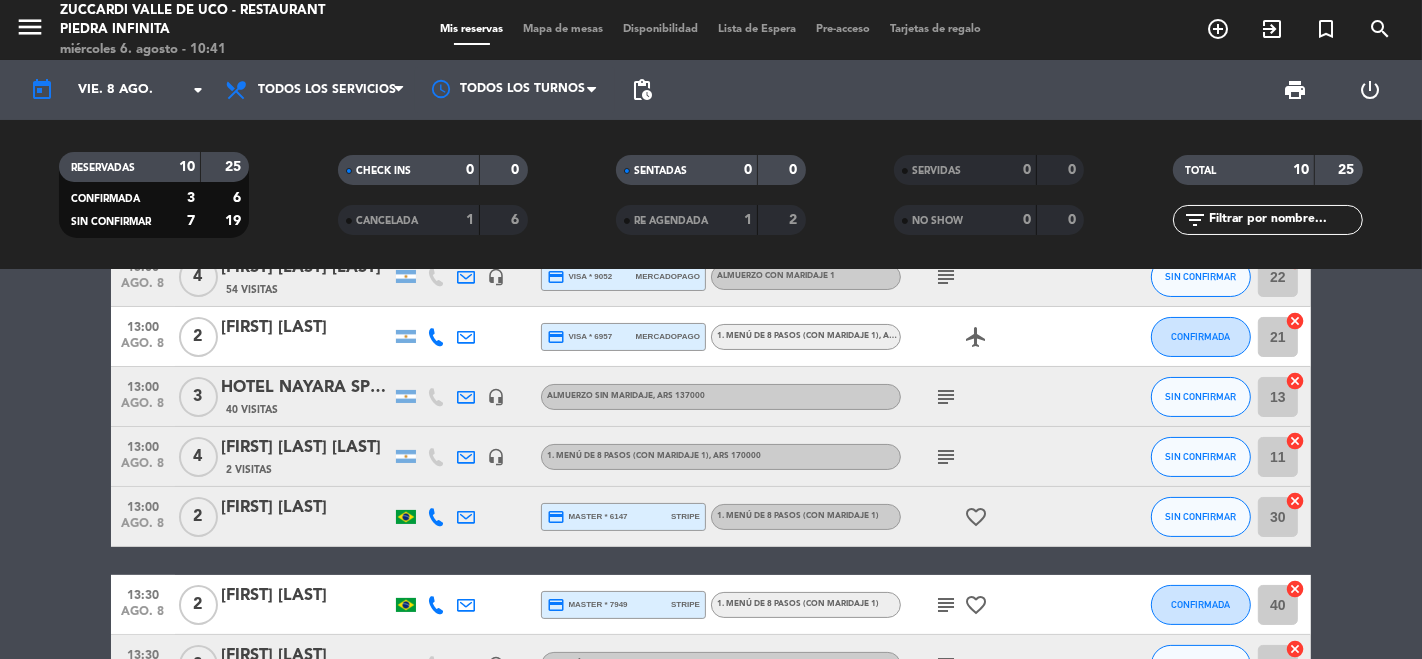 scroll, scrollTop: 408, scrollLeft: 0, axis: vertical 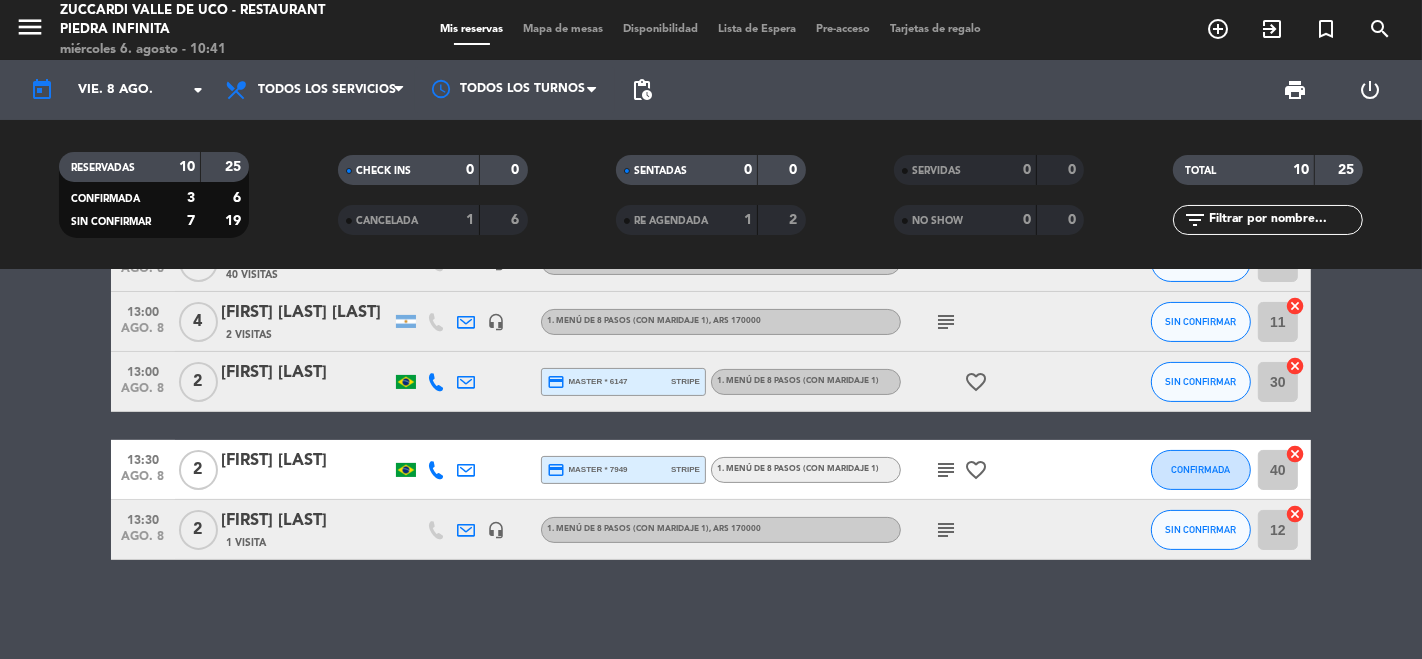 click on "subject" 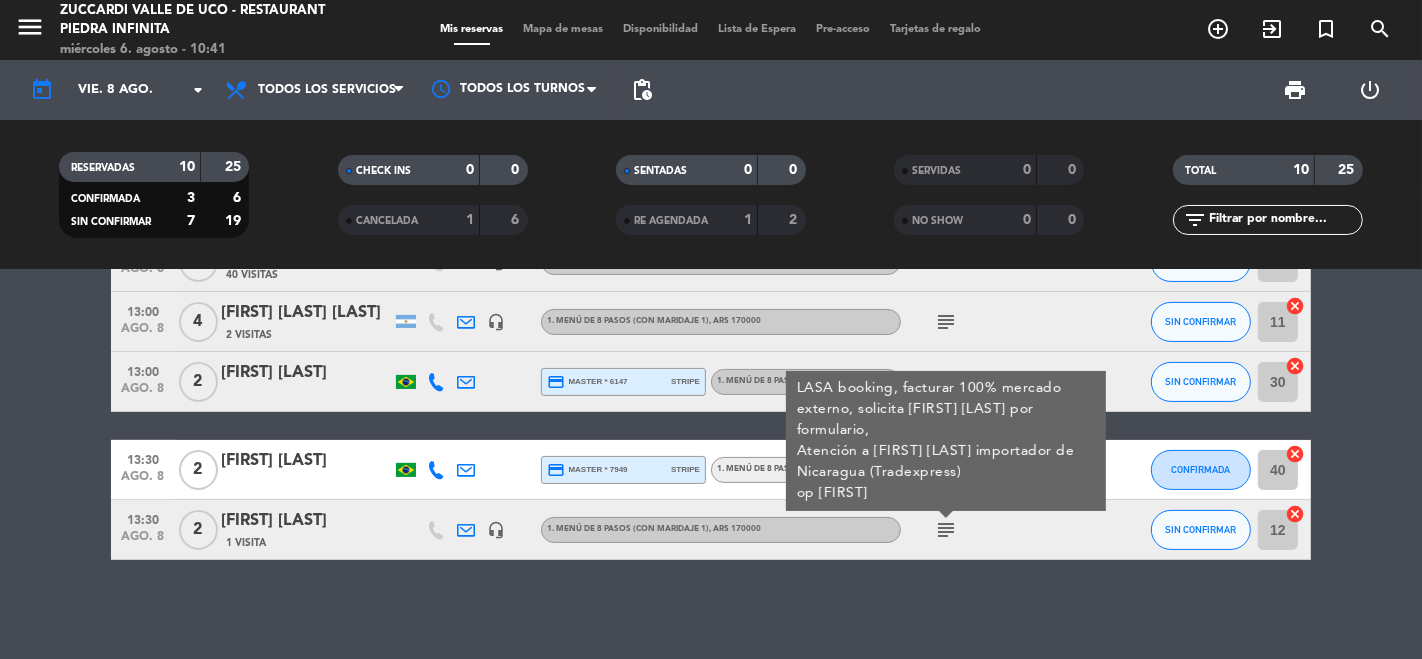 click on "subject" 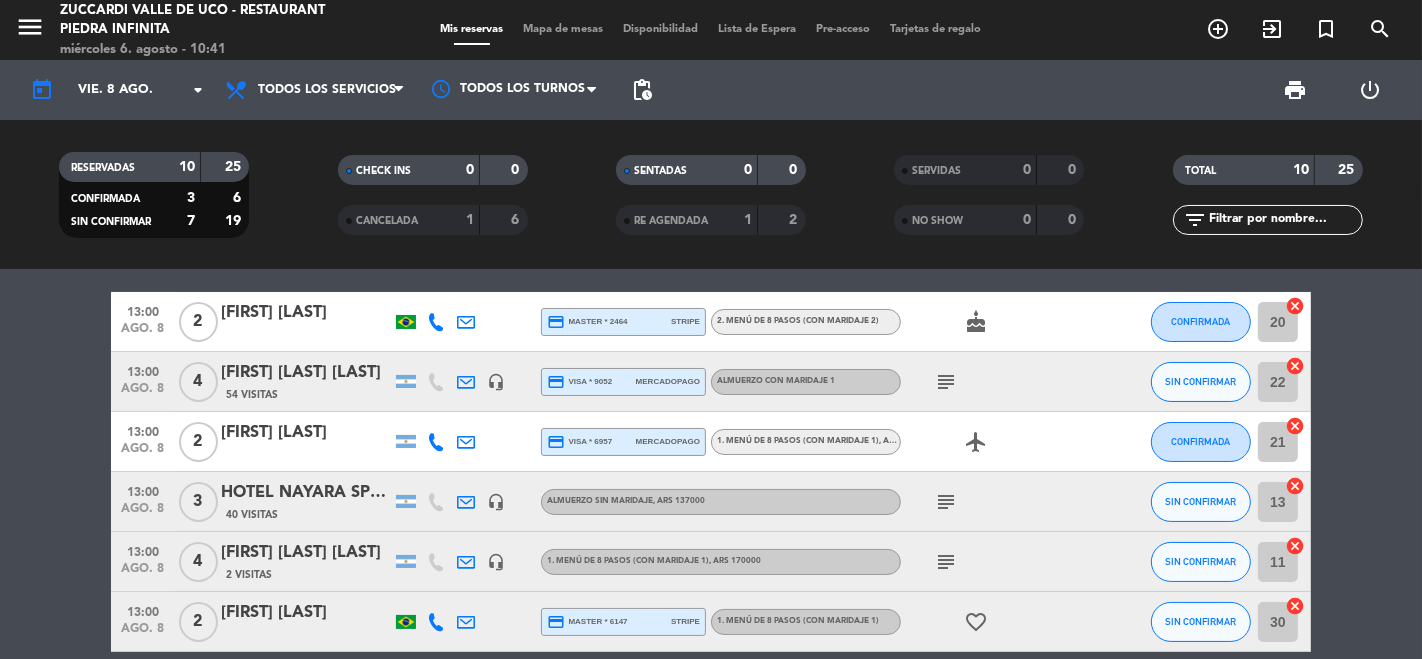 scroll, scrollTop: 0, scrollLeft: 0, axis: both 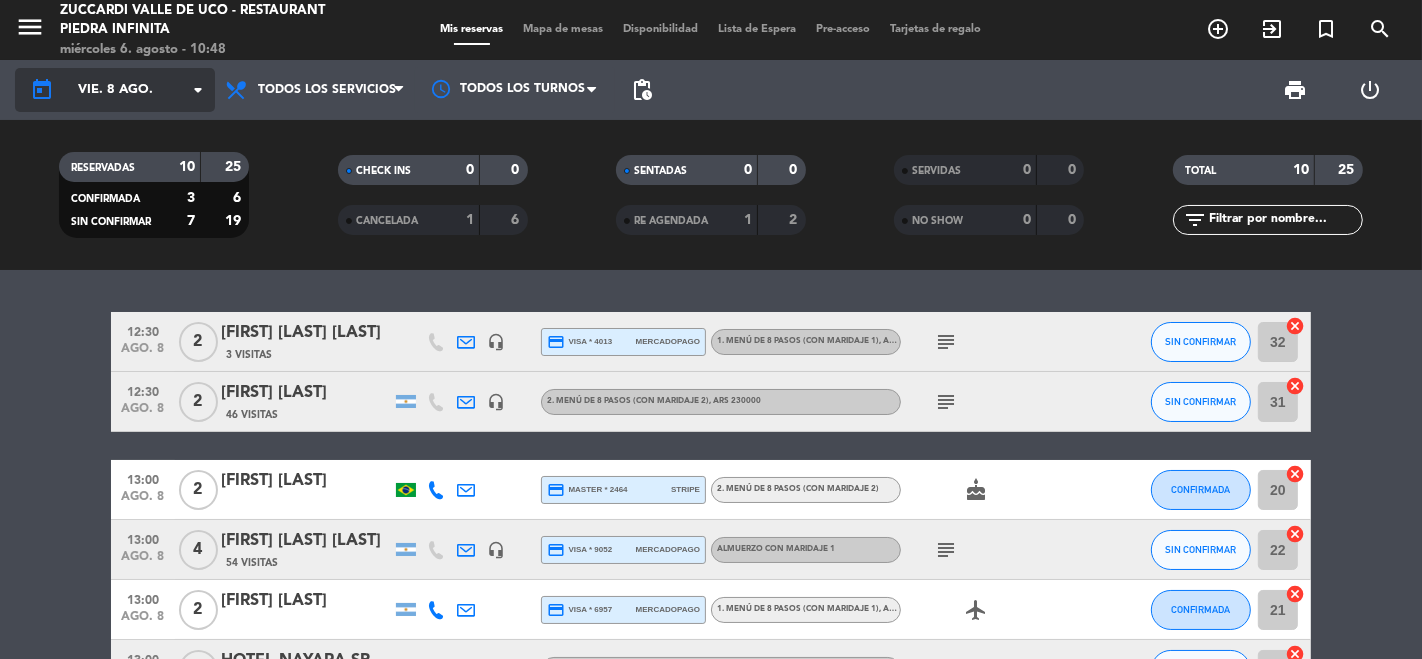 click on "vie. 8 ago." 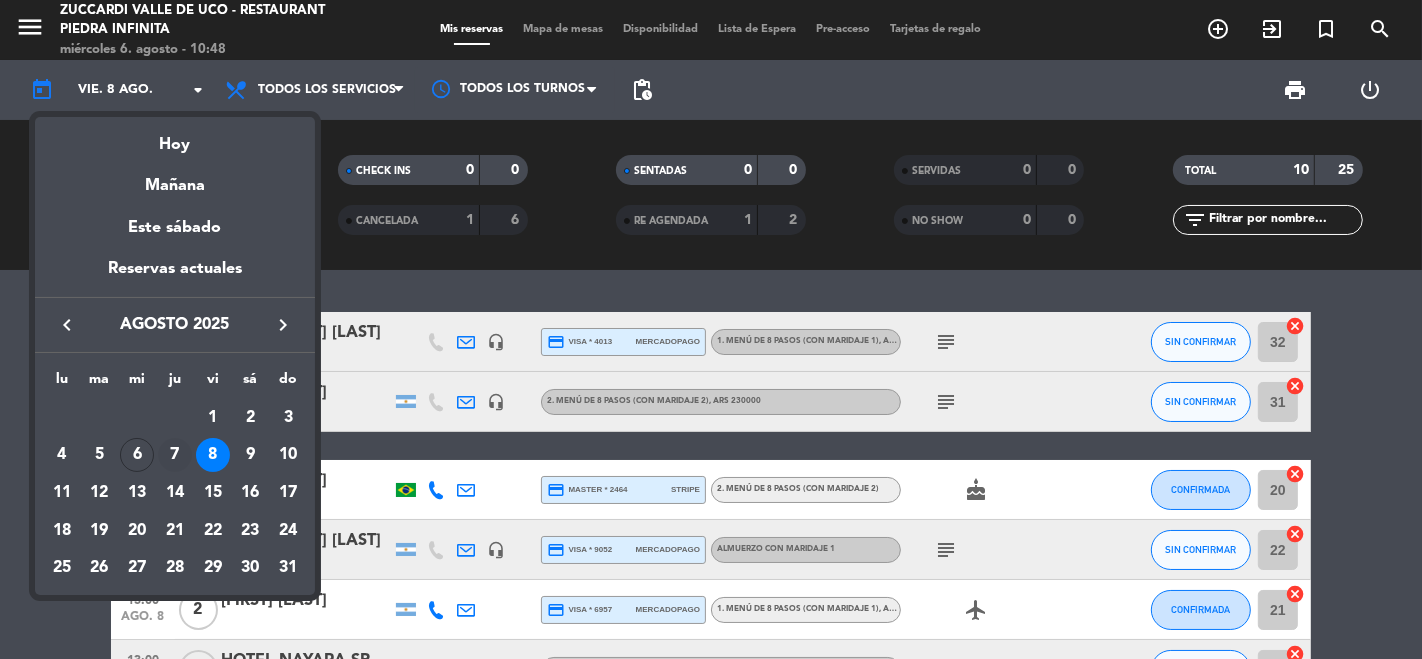 click on "7" at bounding box center [175, 455] 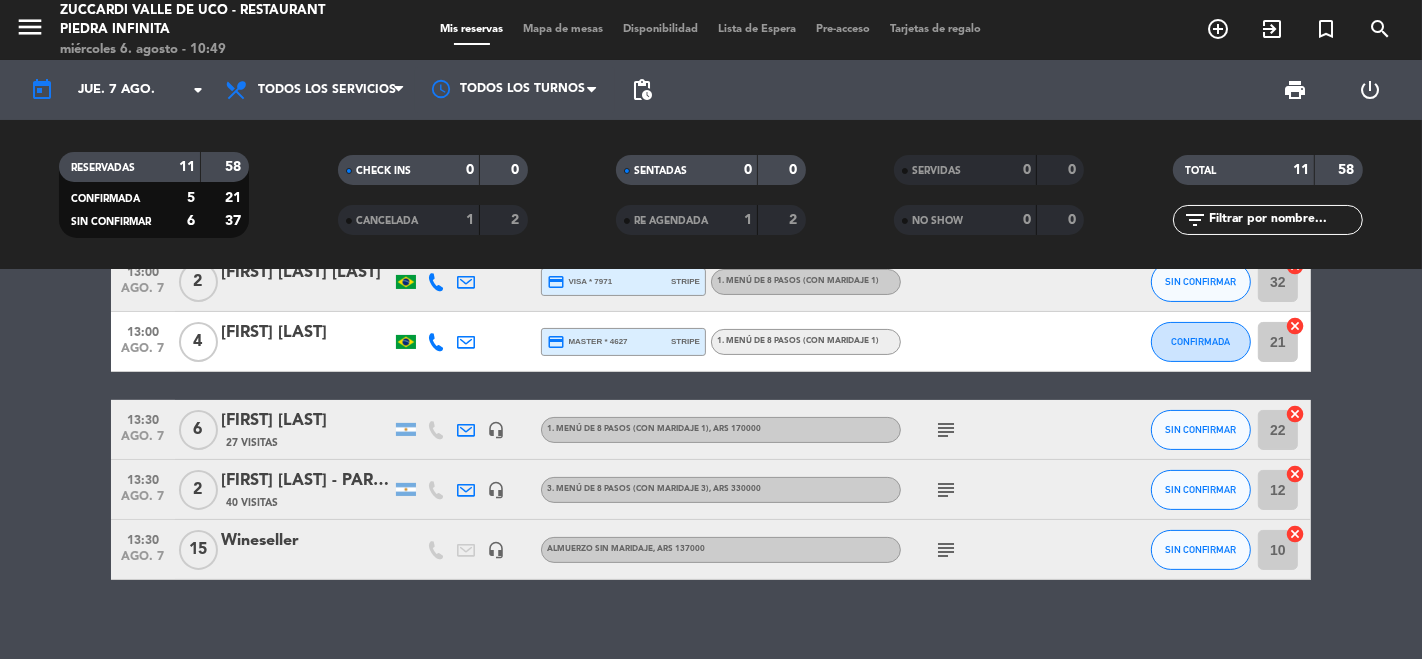 scroll, scrollTop: 440, scrollLeft: 0, axis: vertical 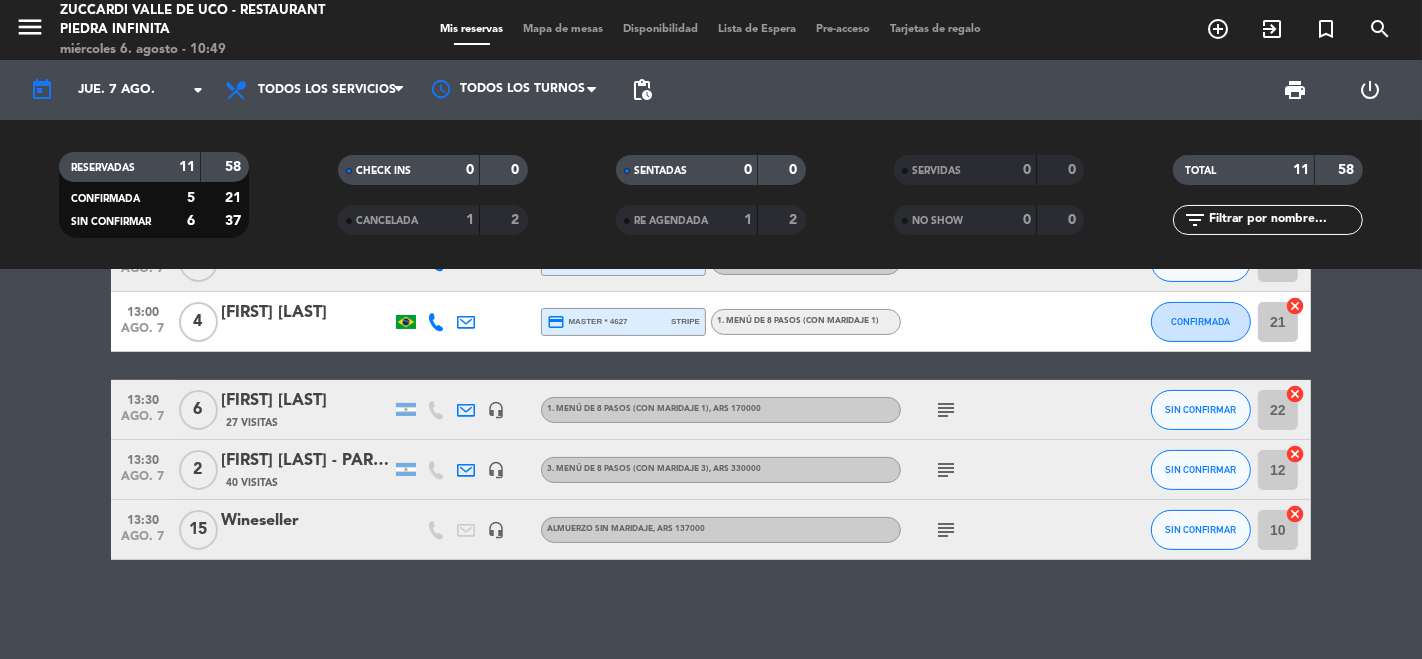 click on "subject" 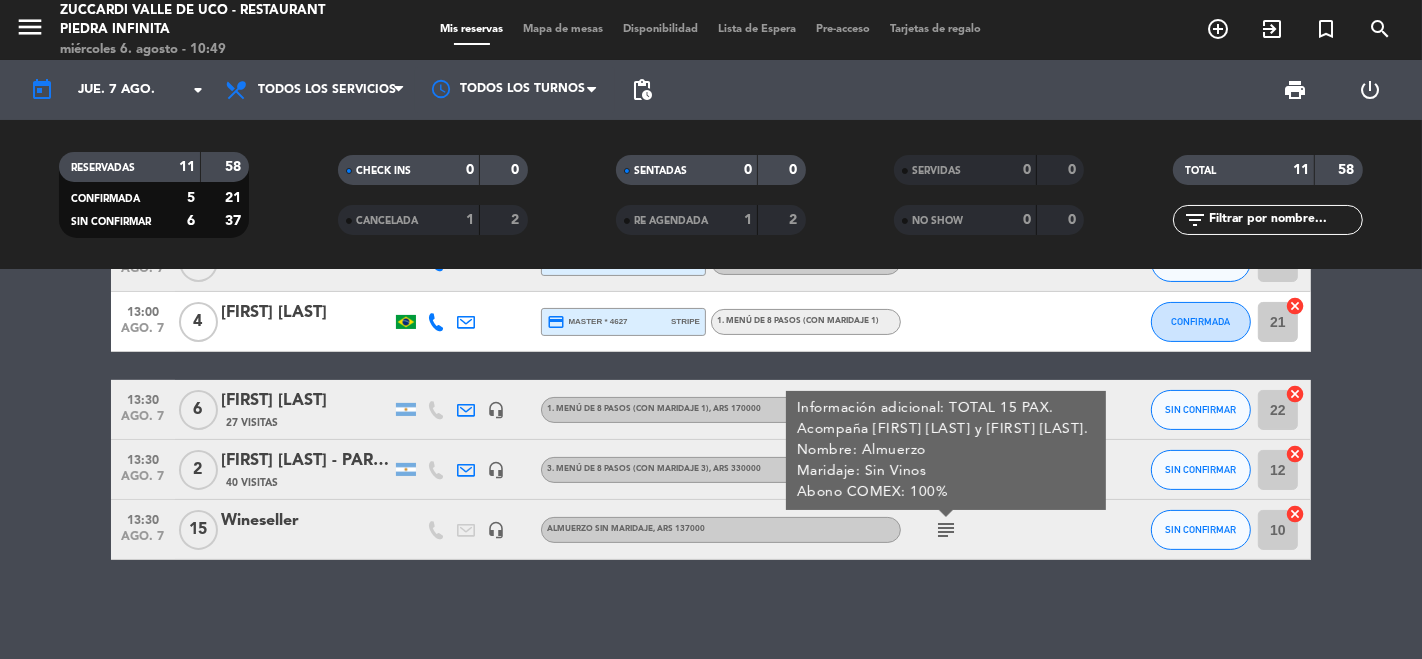 click on "subject" 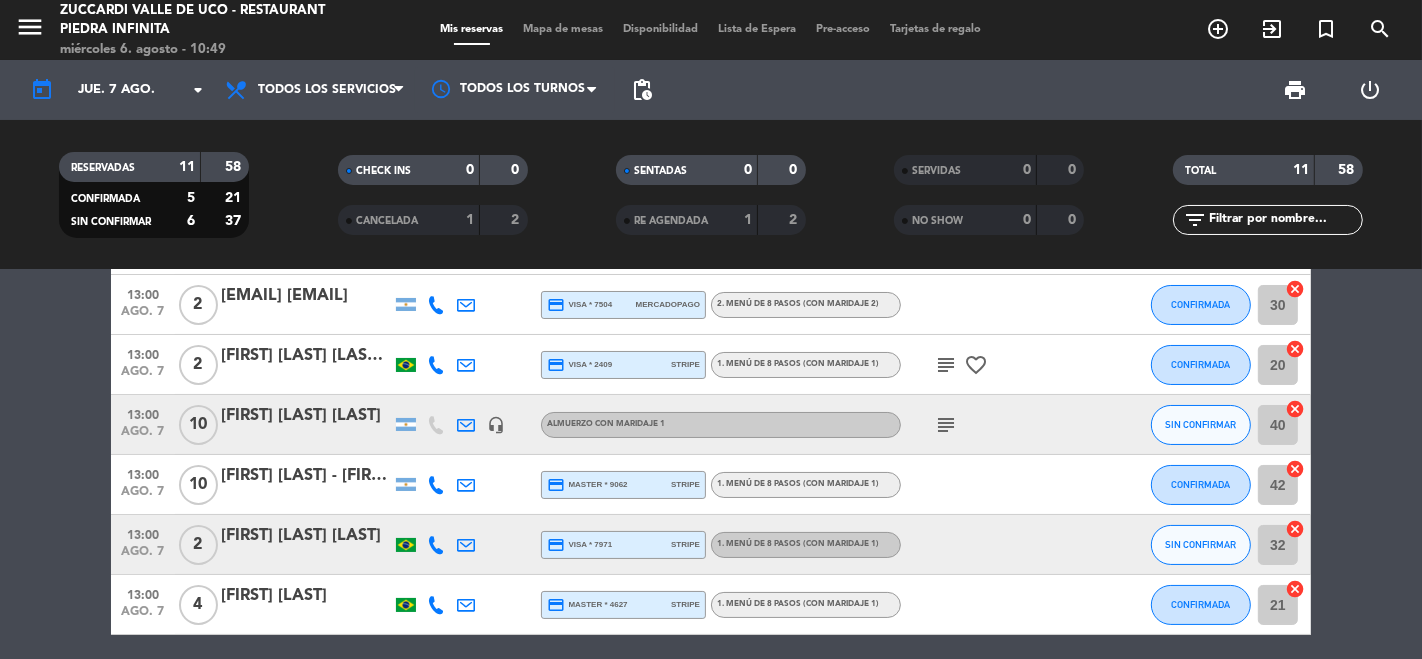 scroll, scrollTop: 106, scrollLeft: 0, axis: vertical 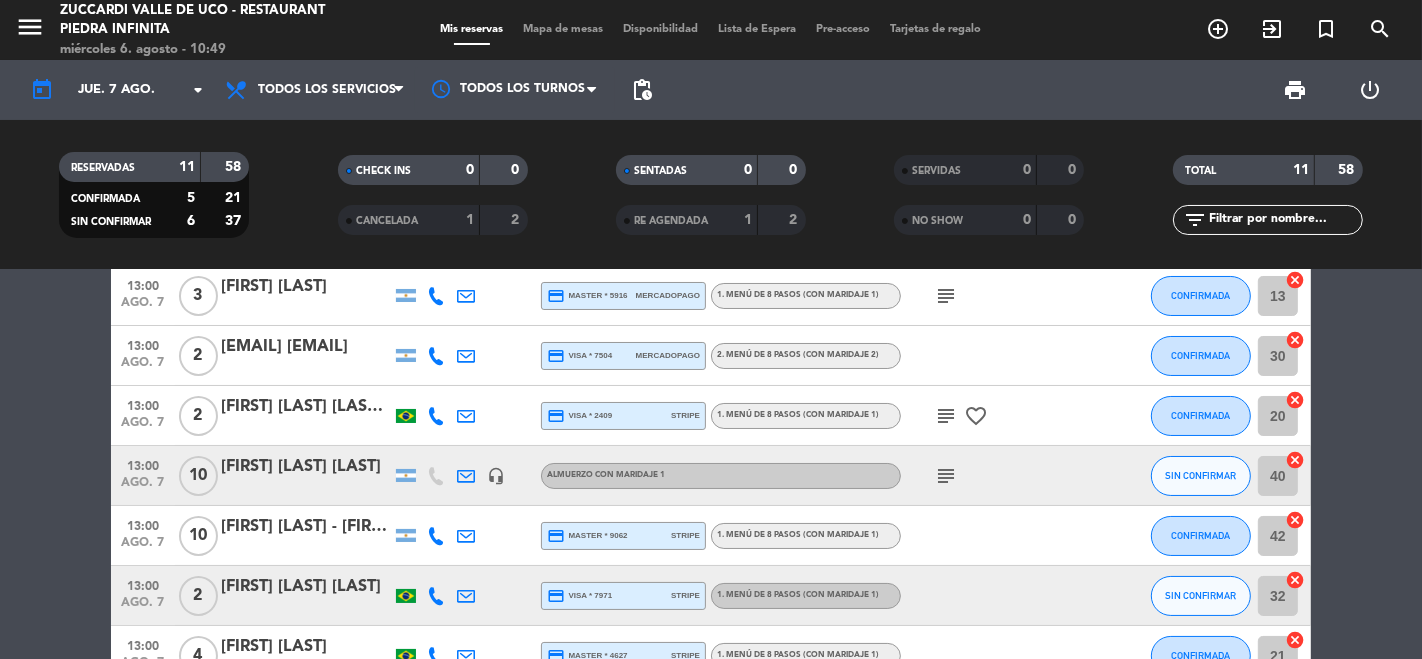 click on "subject" 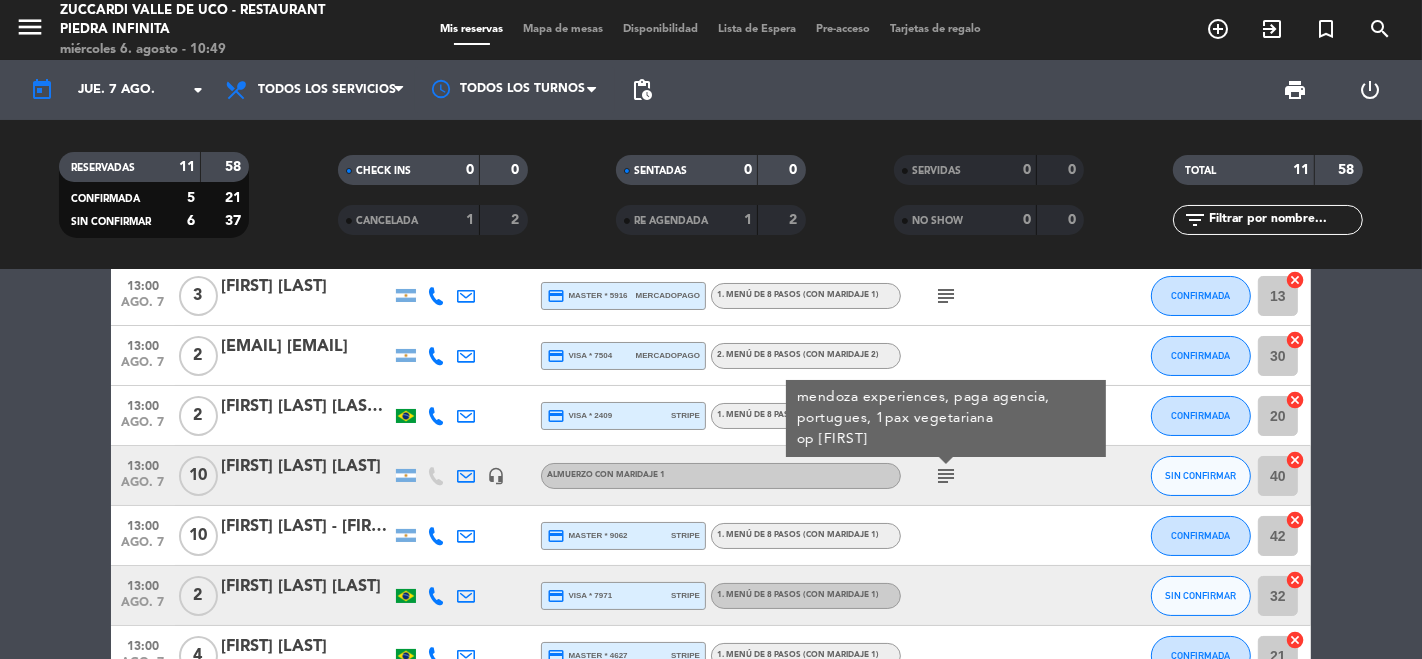 click on "subject" 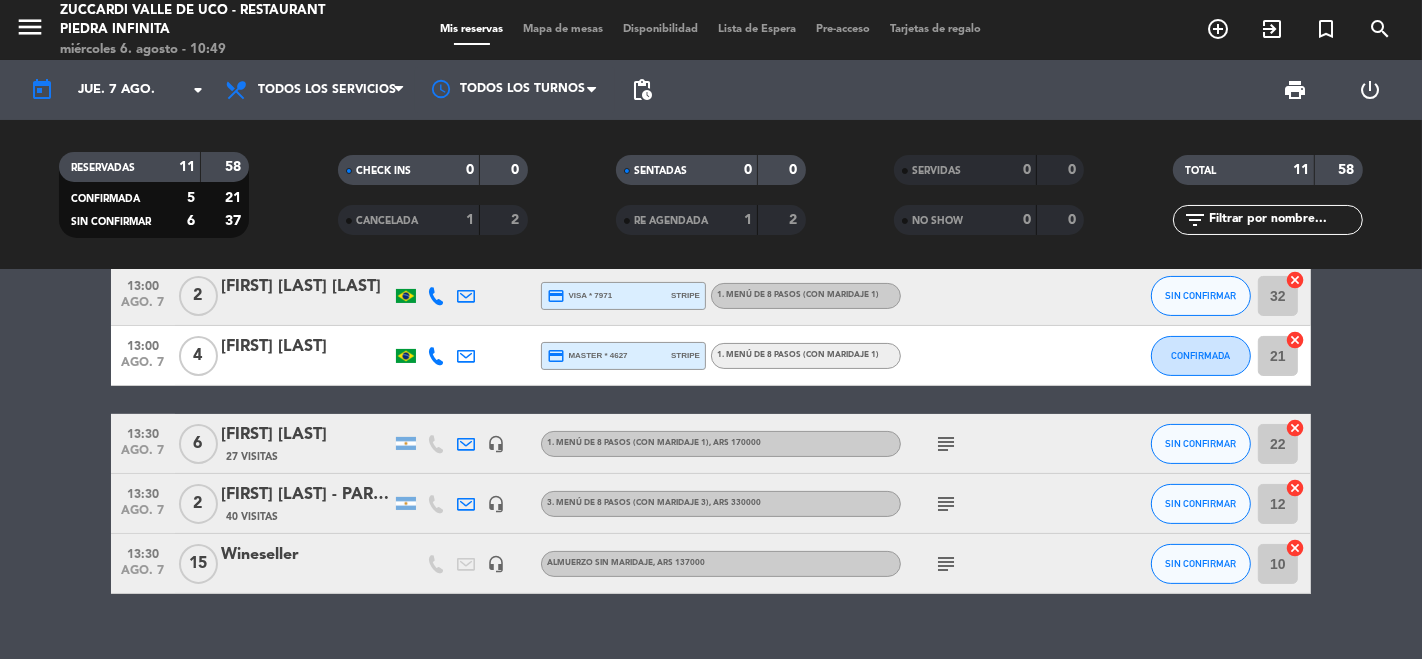 scroll, scrollTop: 440, scrollLeft: 0, axis: vertical 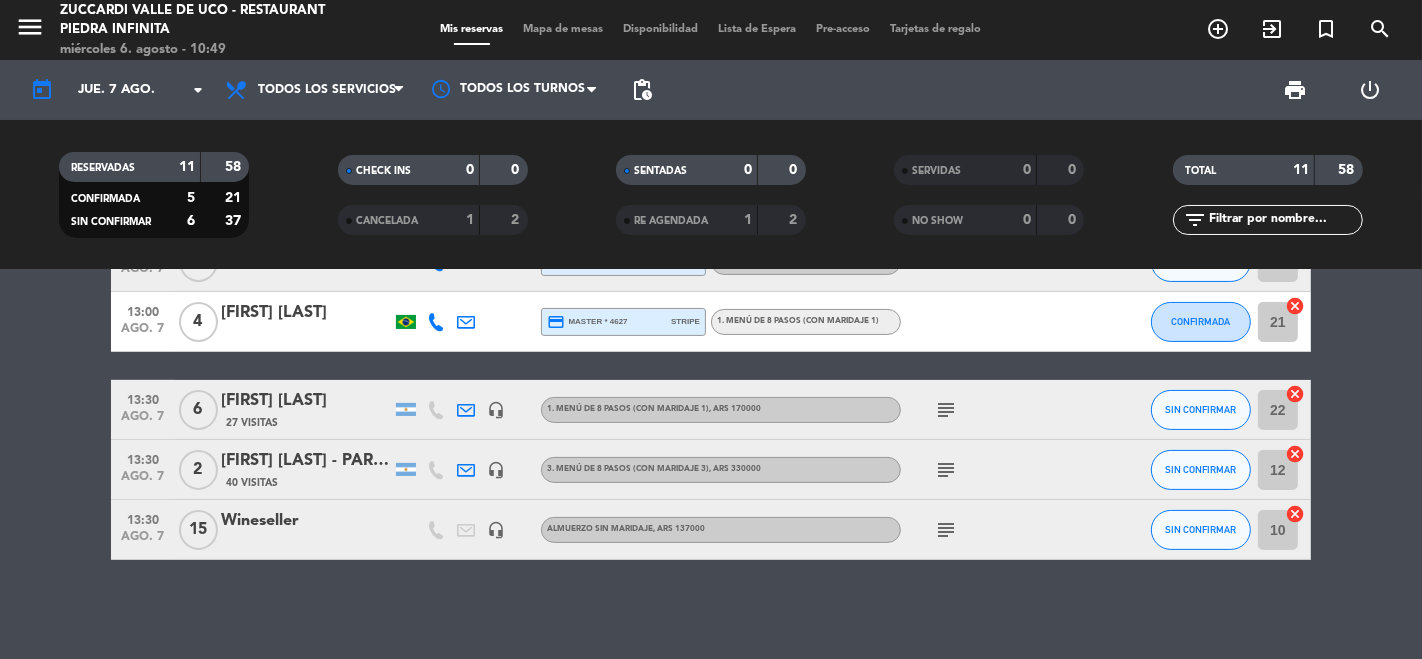 click on "subject" 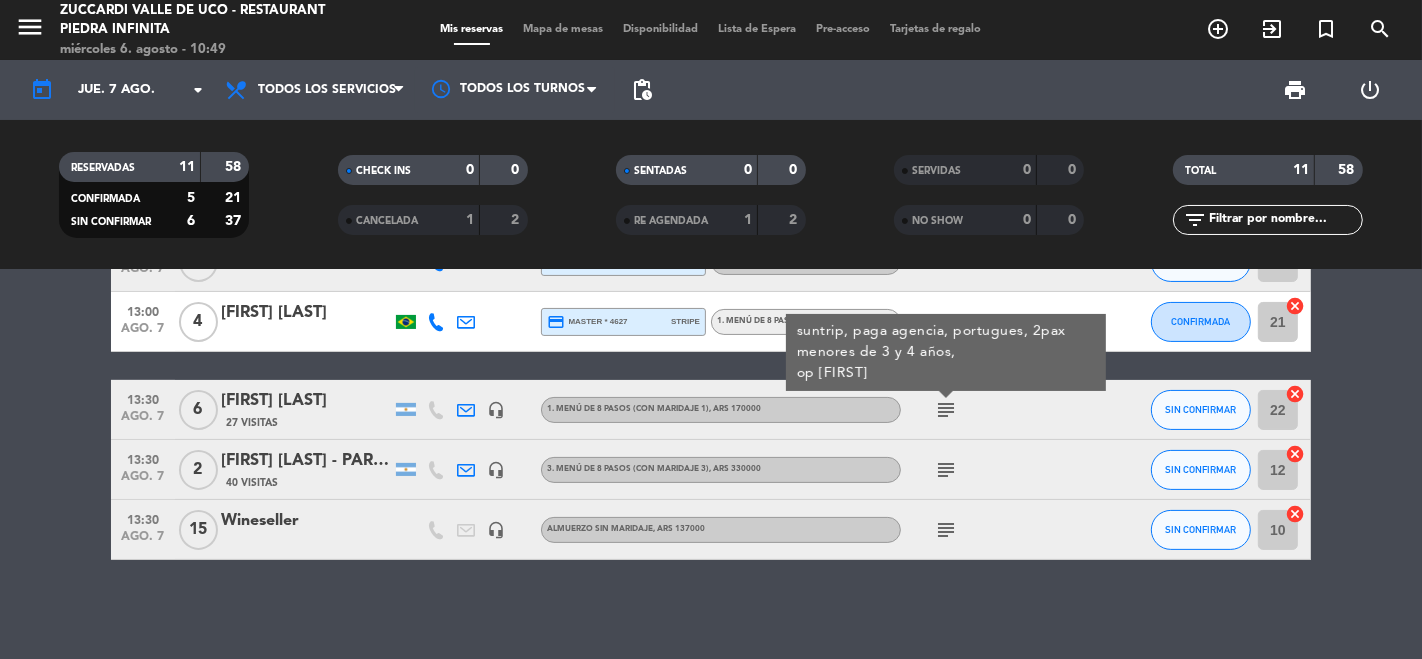 click on "subject" 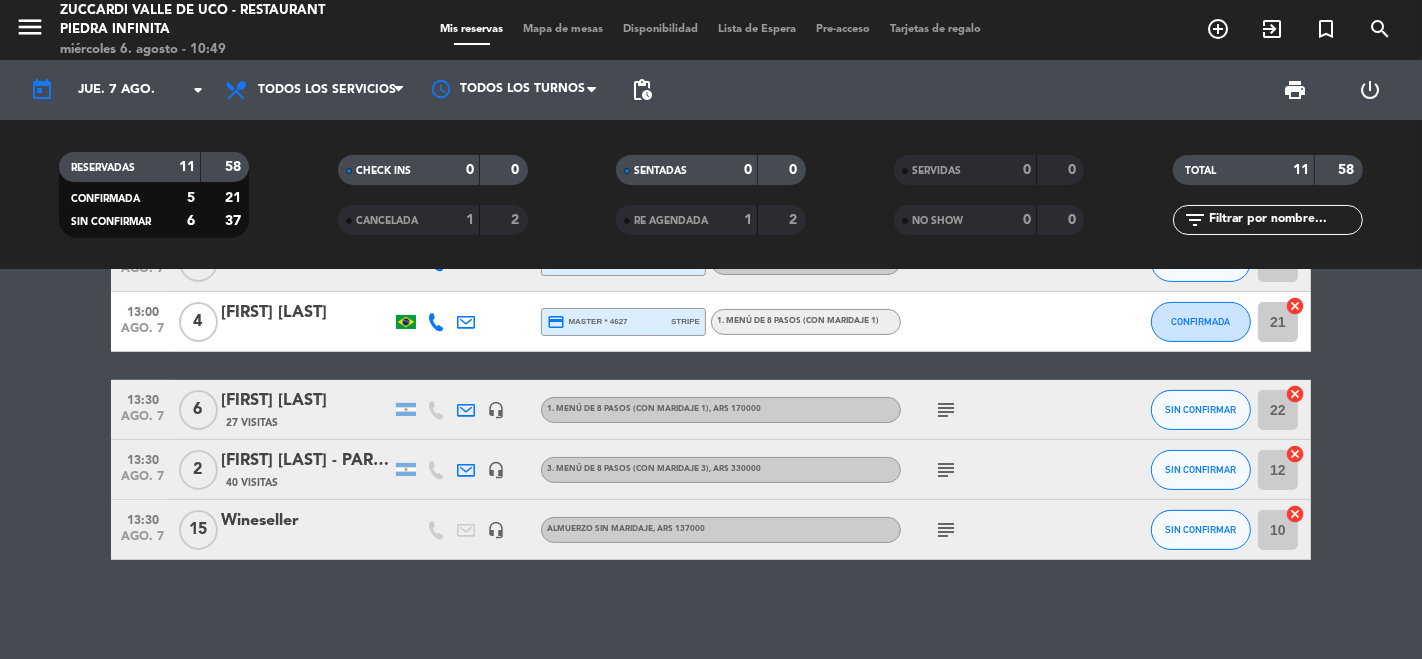 scroll, scrollTop: 0, scrollLeft: 0, axis: both 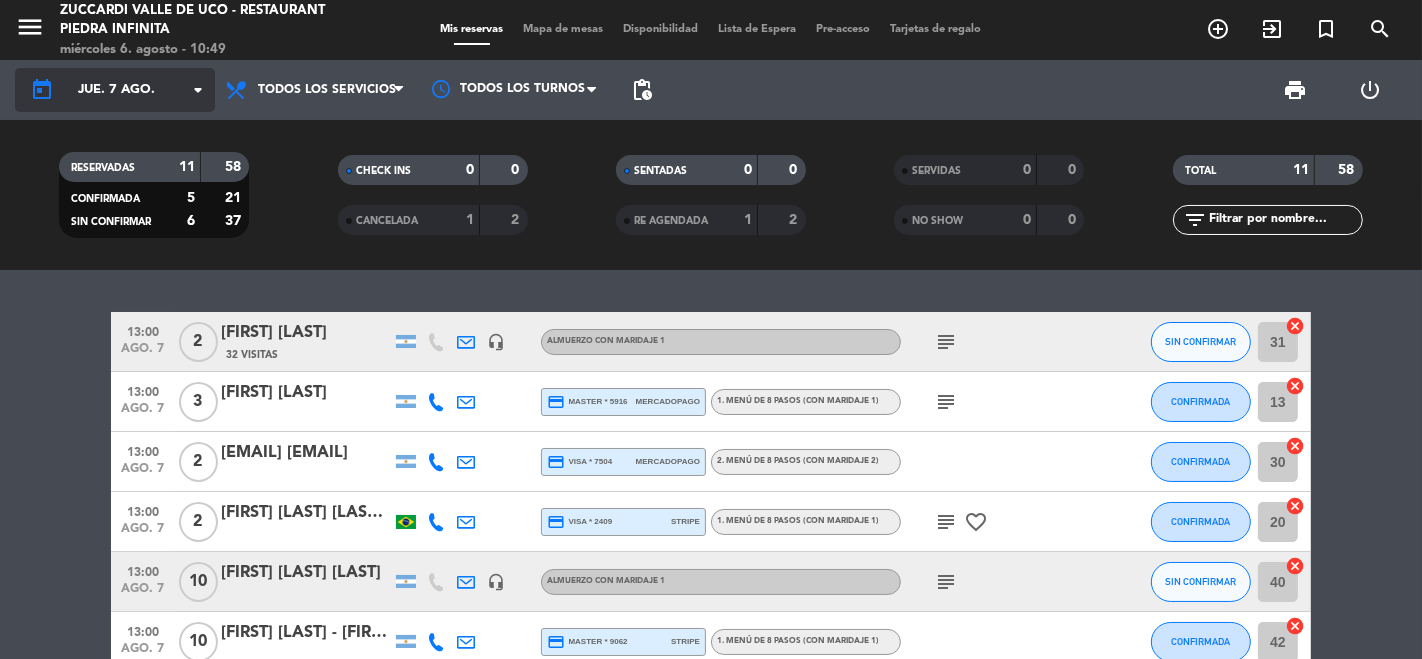 click on "jue. 7 ago." 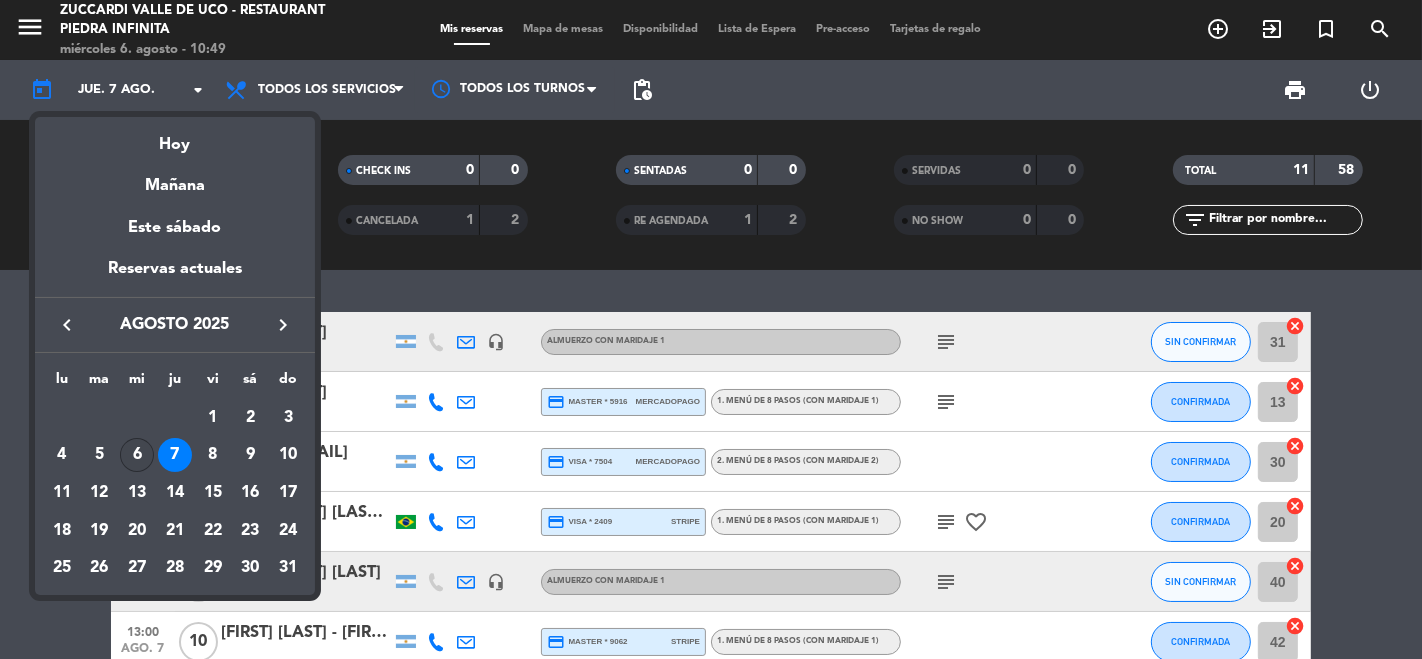 click on "6" at bounding box center [137, 455] 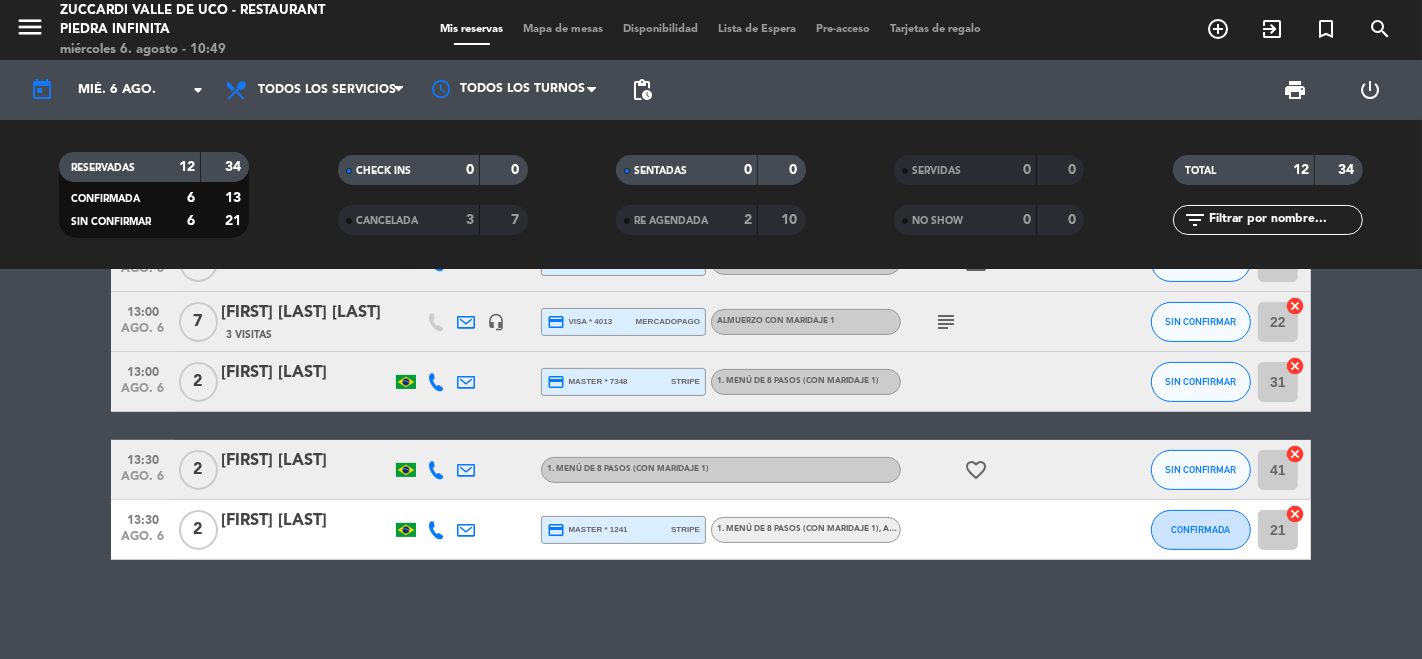 scroll, scrollTop: 0, scrollLeft: 0, axis: both 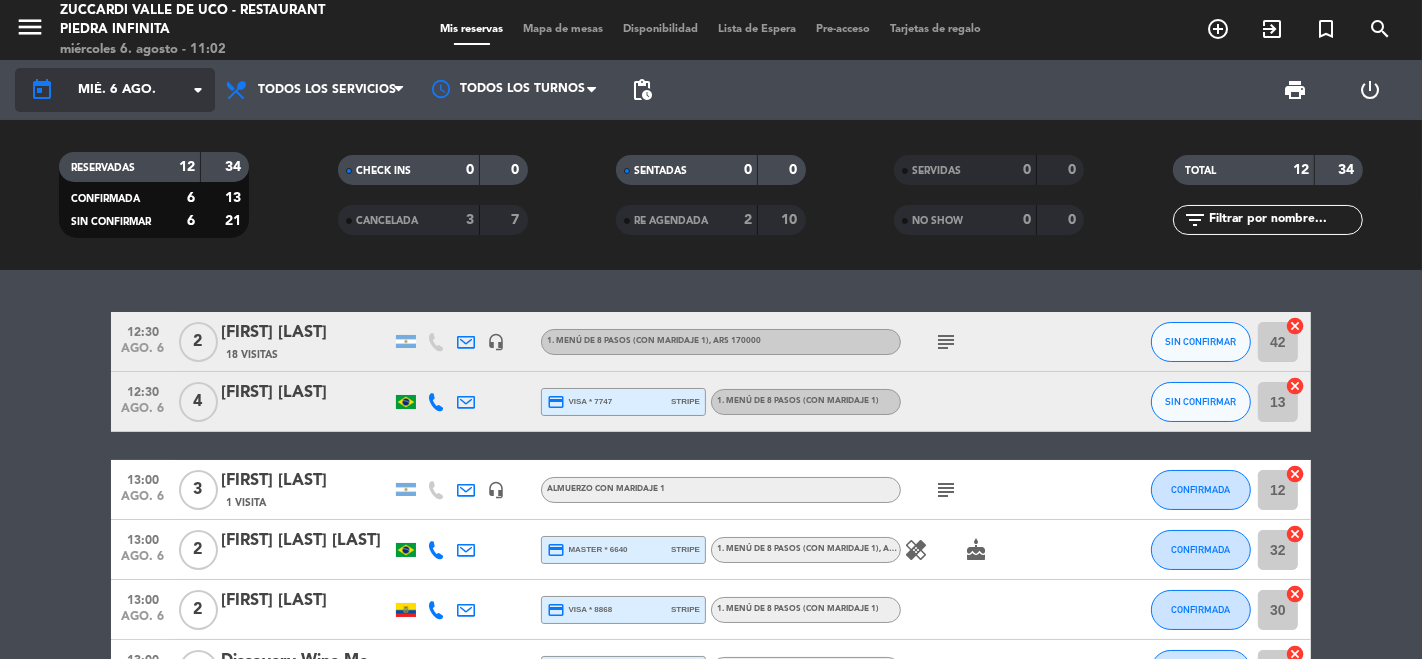 click on "mié. 6 ago." 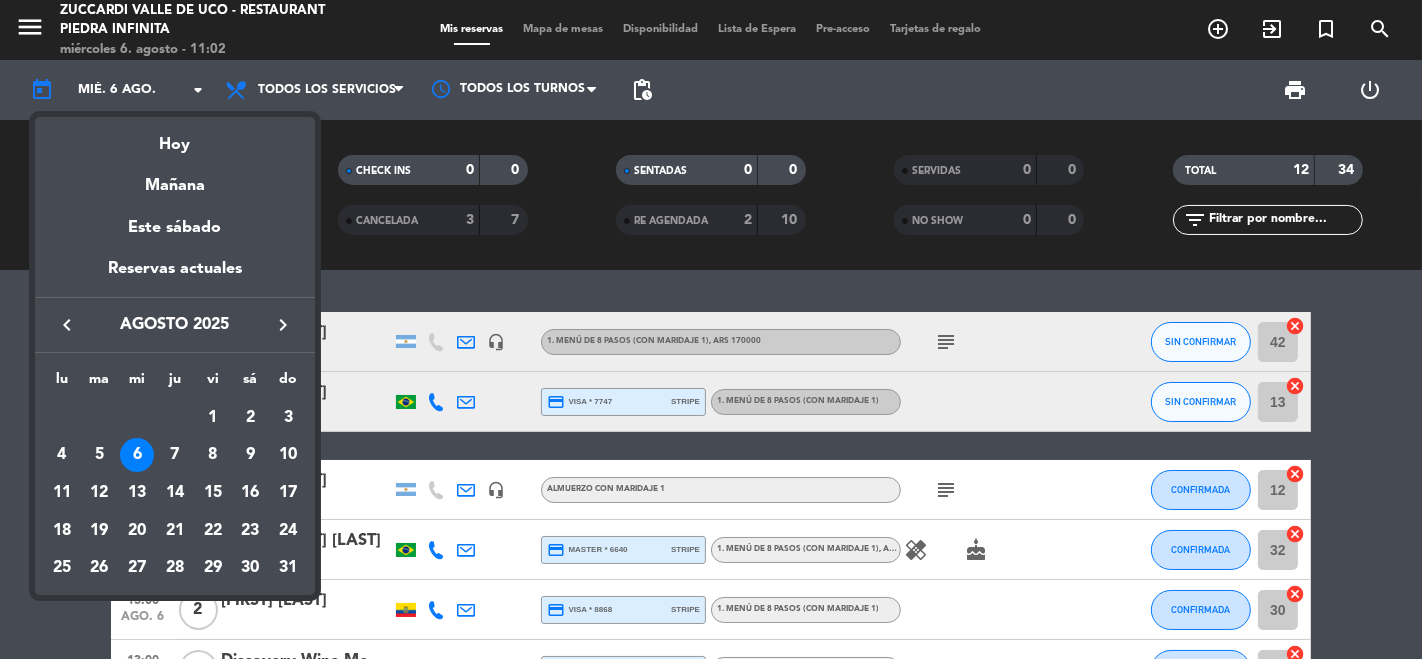 click on "6" at bounding box center (137, 455) 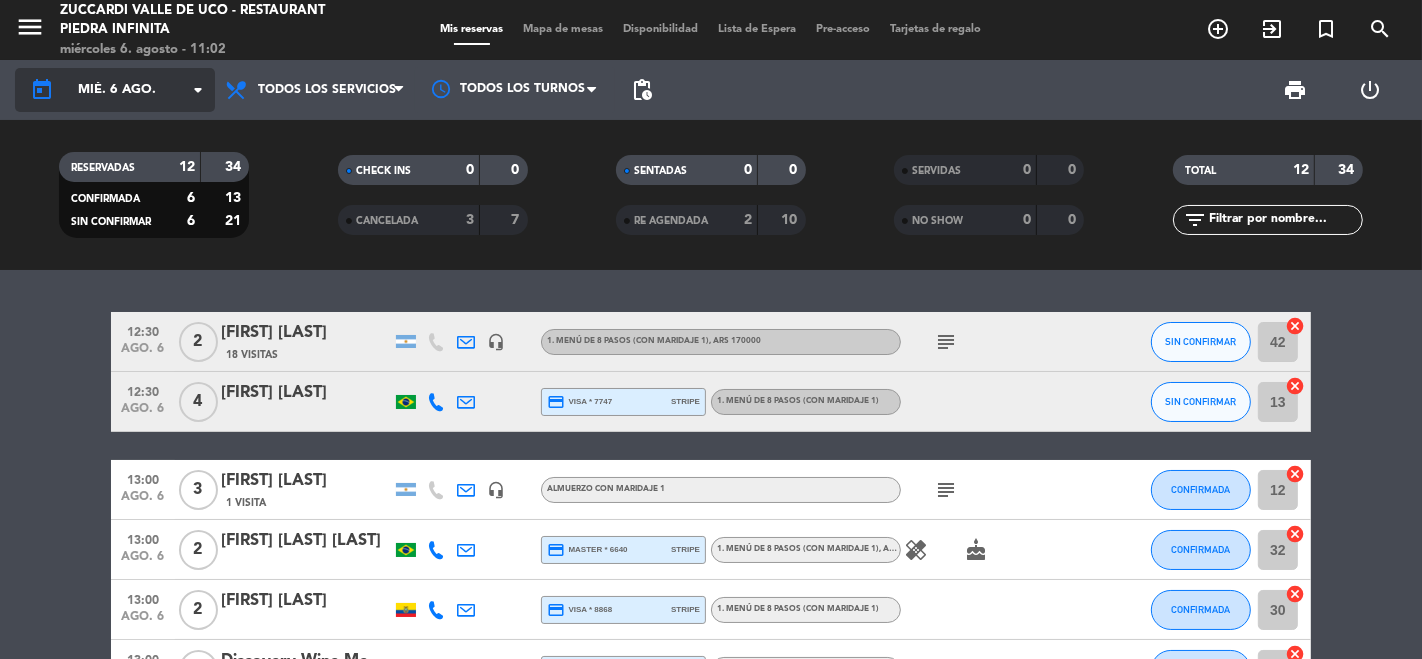 click on "mié. 6 ago." 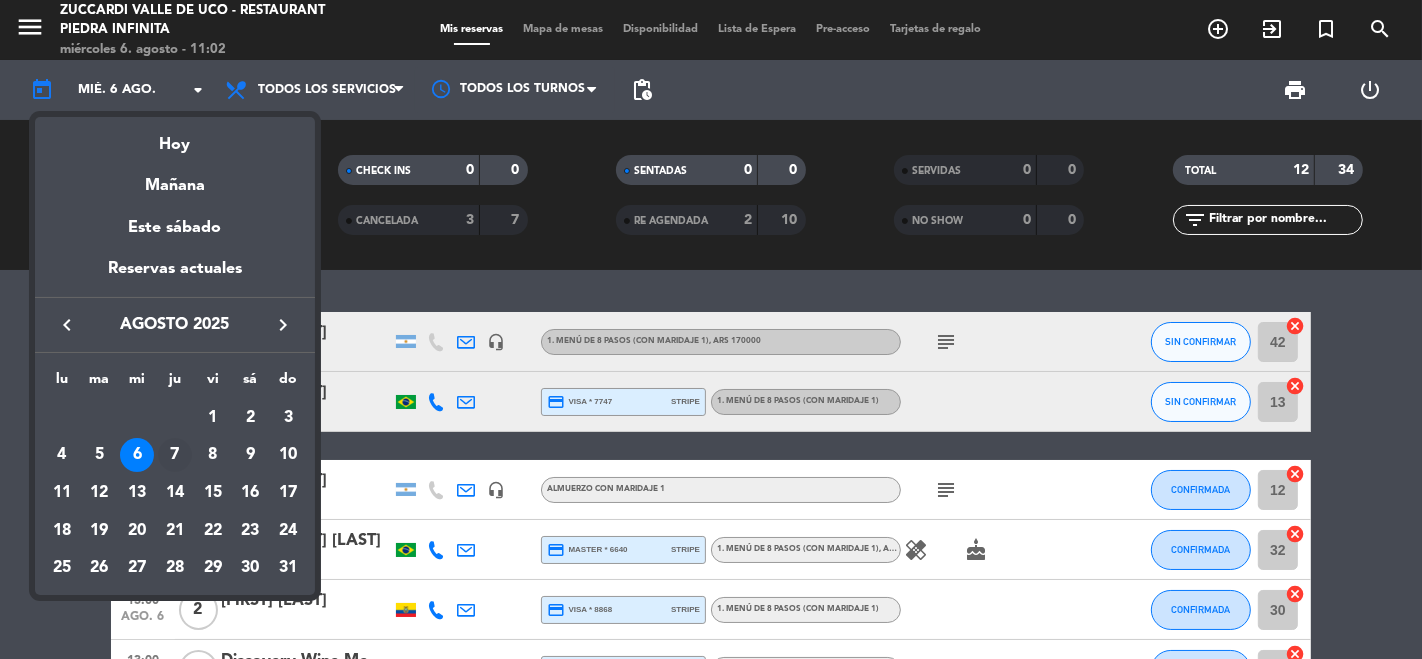 click on "7" at bounding box center [175, 455] 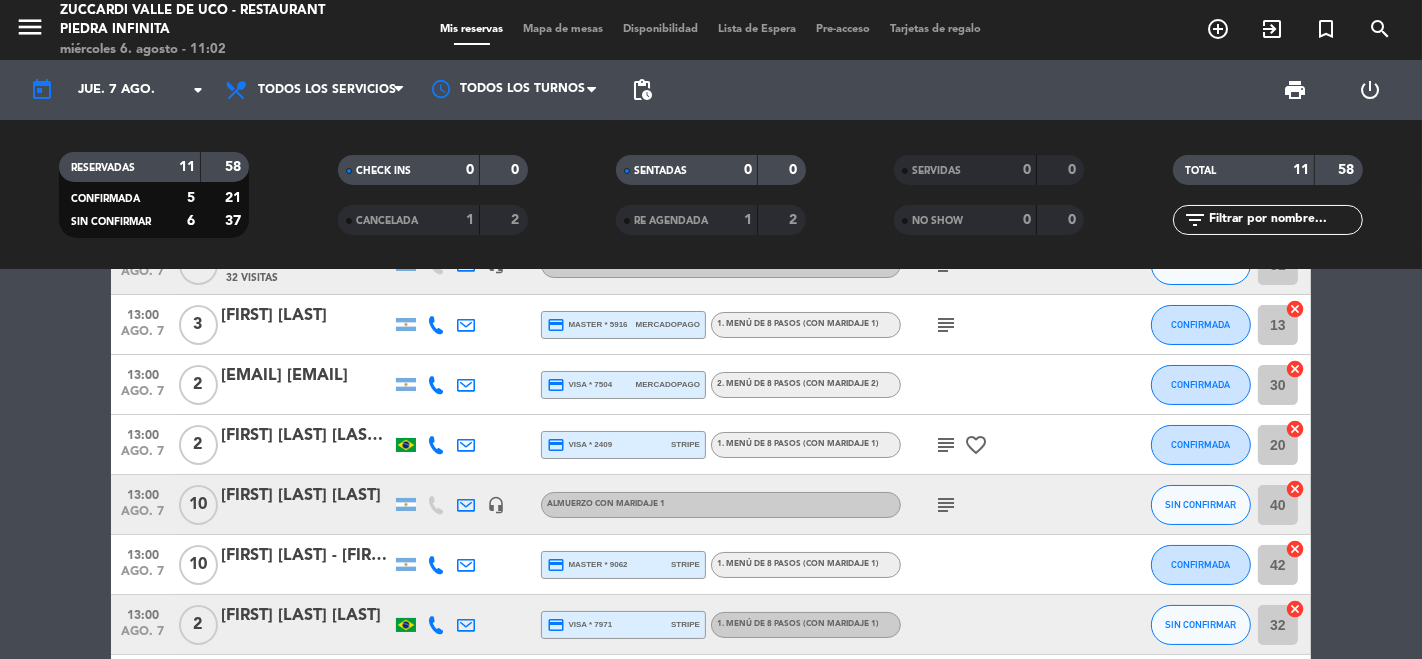 scroll, scrollTop: 0, scrollLeft: 0, axis: both 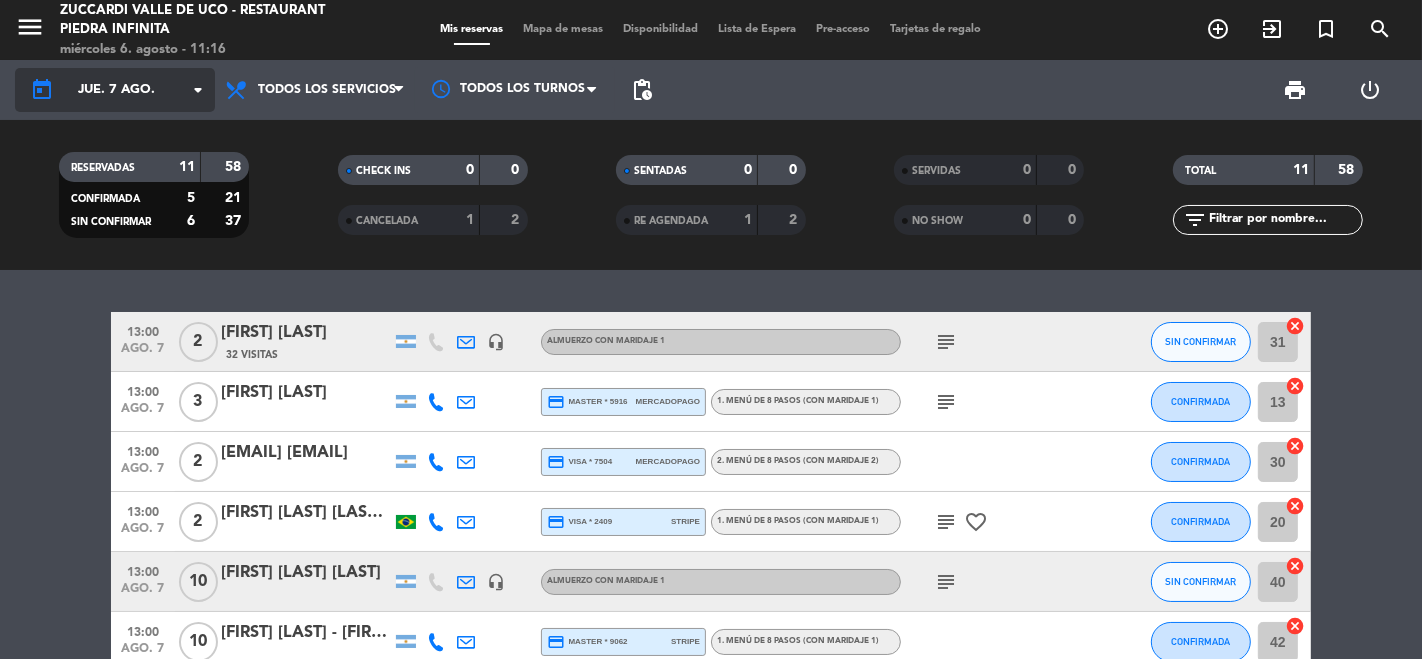 click on "jue. 7 ago." 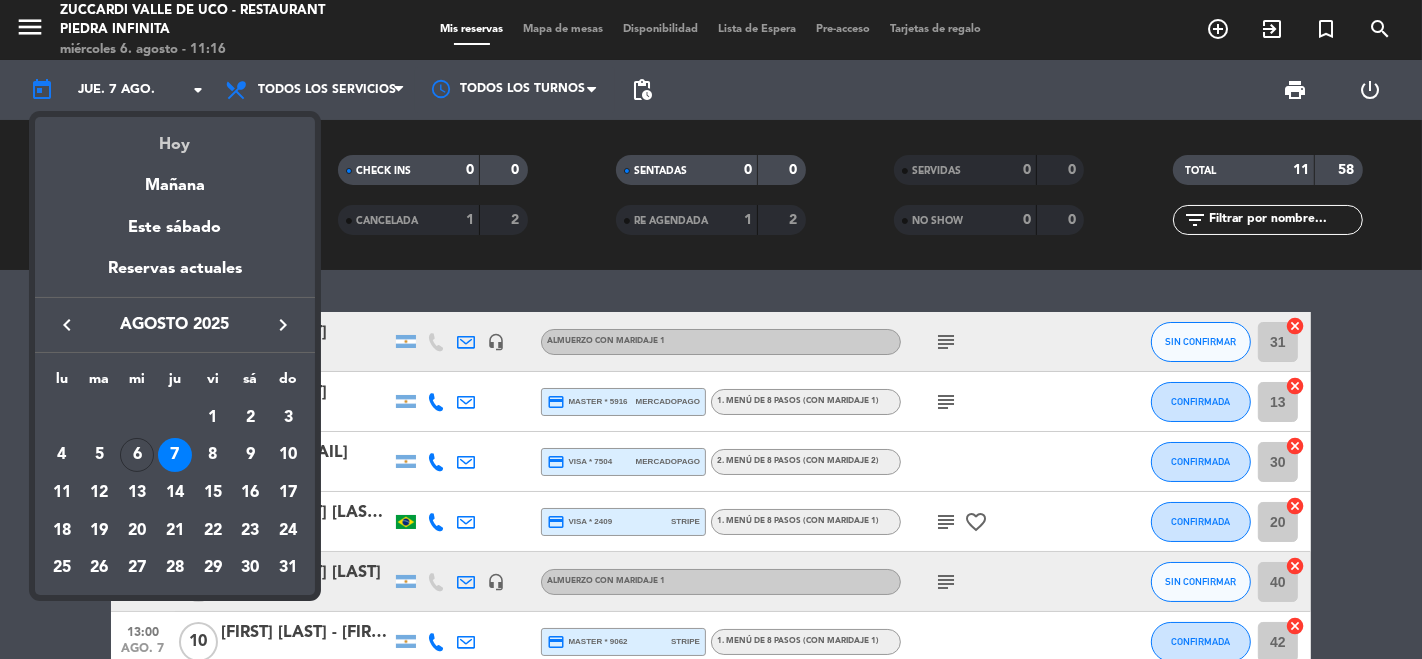 click on "Hoy" at bounding box center (175, 137) 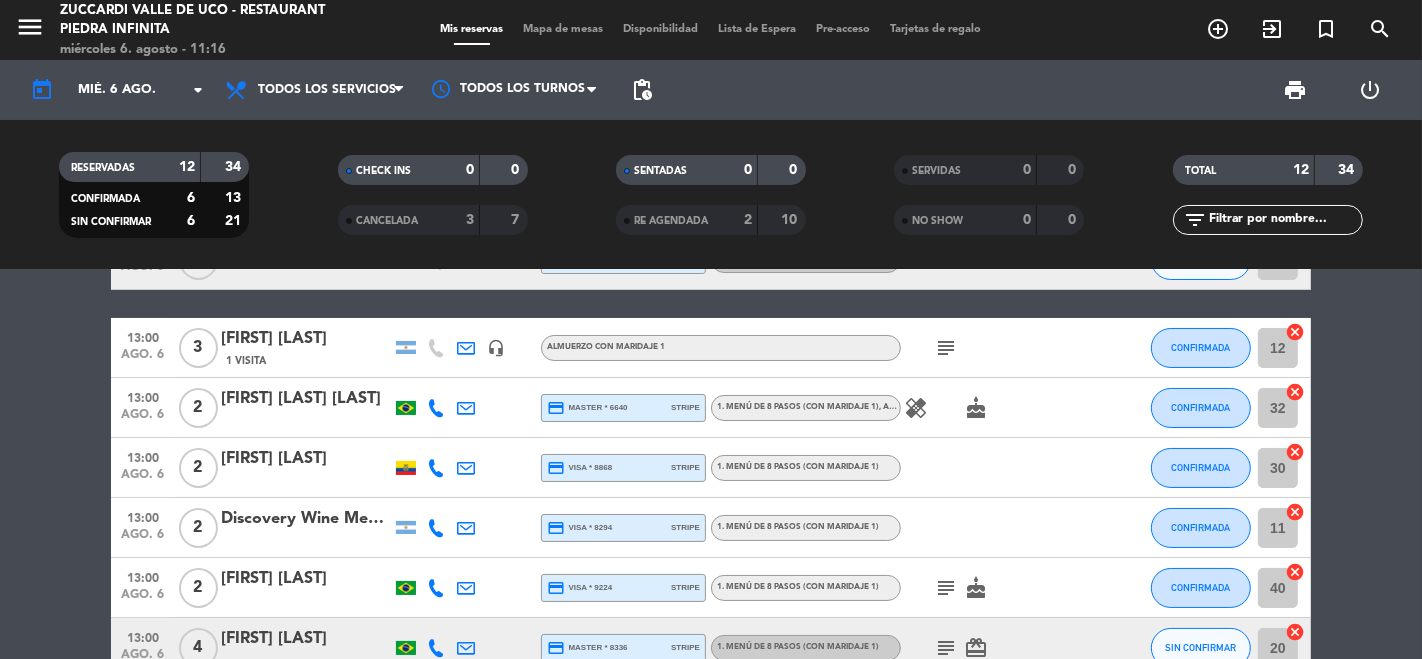 scroll, scrollTop: 0, scrollLeft: 0, axis: both 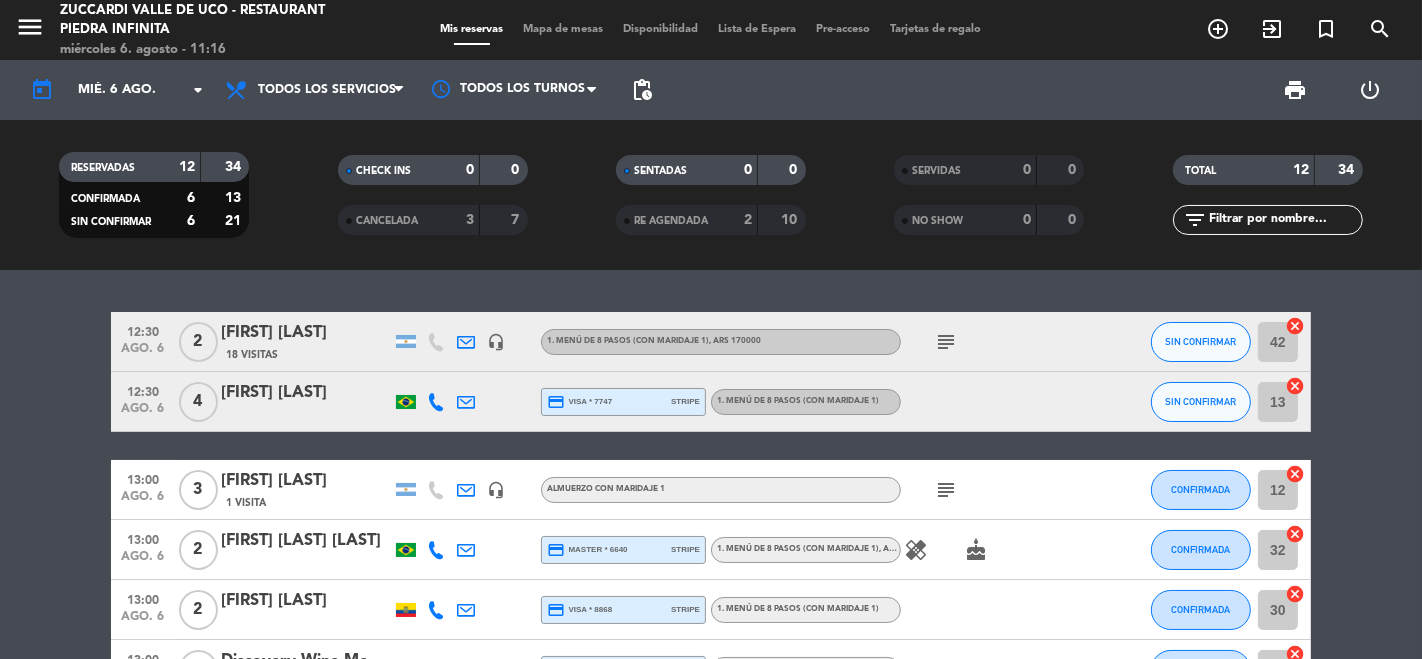click on "menu" at bounding box center (30, 27) 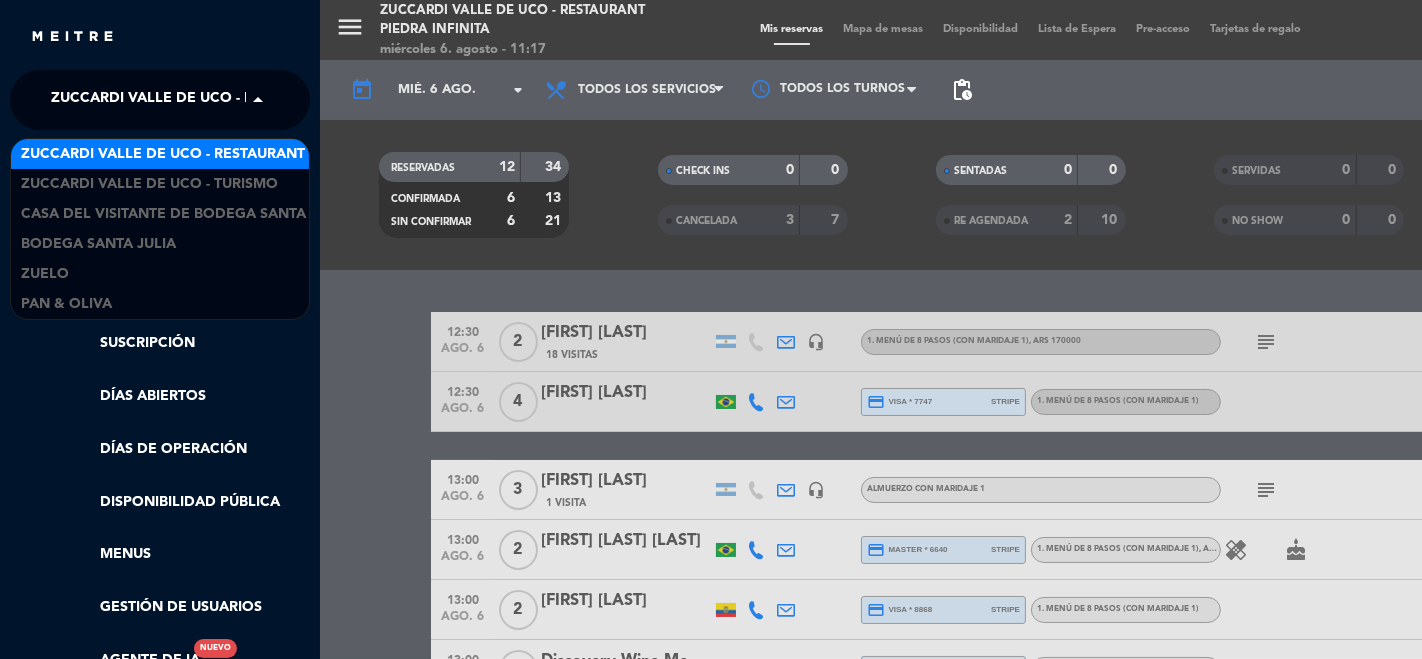 click on "Zuccardi Valle de Uco - Restaurant Piedra Infinita" 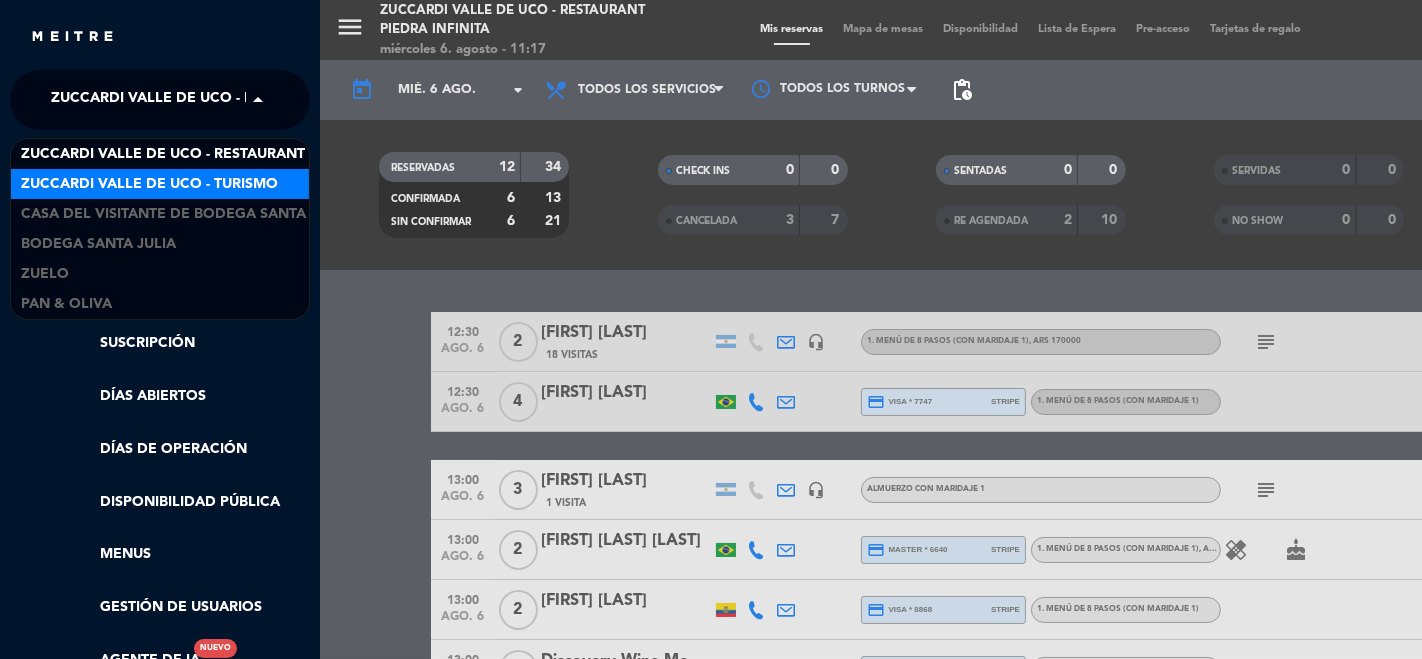 click on "menu Zuccardi Valle de Uco - Restaurant Piedra Infinita miércoles 6. agosto - 11:17 Mis reservas Mapa de mesas Disponibilidad Lista de Espera Pre-acceso Tarjetas de regalo add_circle_outline exit_to_app turned_in_not search today mié. 6 ago. arrow_drop_down Todos los servicios Desayuno Almuerzo Cena Todos los servicios Todos los servicios Desayuno Almuerzo Cena Todos los turnos pending_actions print power_settings_new RESERVADAS 12 34 CONFIRMADA 6 13 SIN CONFIRMAR 6 21 CHECK INS 0 0 CANCELADA 3 7 SENTADAS 0 0 RE AGENDADA 2 10 SERVIDAS 0 0 NO SHOW 0 0 TOTAL 12 34 filter_list 12:30 ago. 6 2 [FIRST] [LAST] 18 Visitas headset_mic 1. MENÚ DE 8 PASOS (con maridaje 1) , ARS 170000 subject SIN CONFIRMAR 42 cancel 12:30 ago. 6 4 [FIRST] [LAST] credit_card visa * 7747 stripe 1. MENÚ DE 8 PASOS (con maridaje 1) SIN CONFIRMAR 13 cancel 13:00 ago. 6 3 [FIRST] [LAST] 1 Visita headset_mic 12 32" at bounding box center [1031, 329] 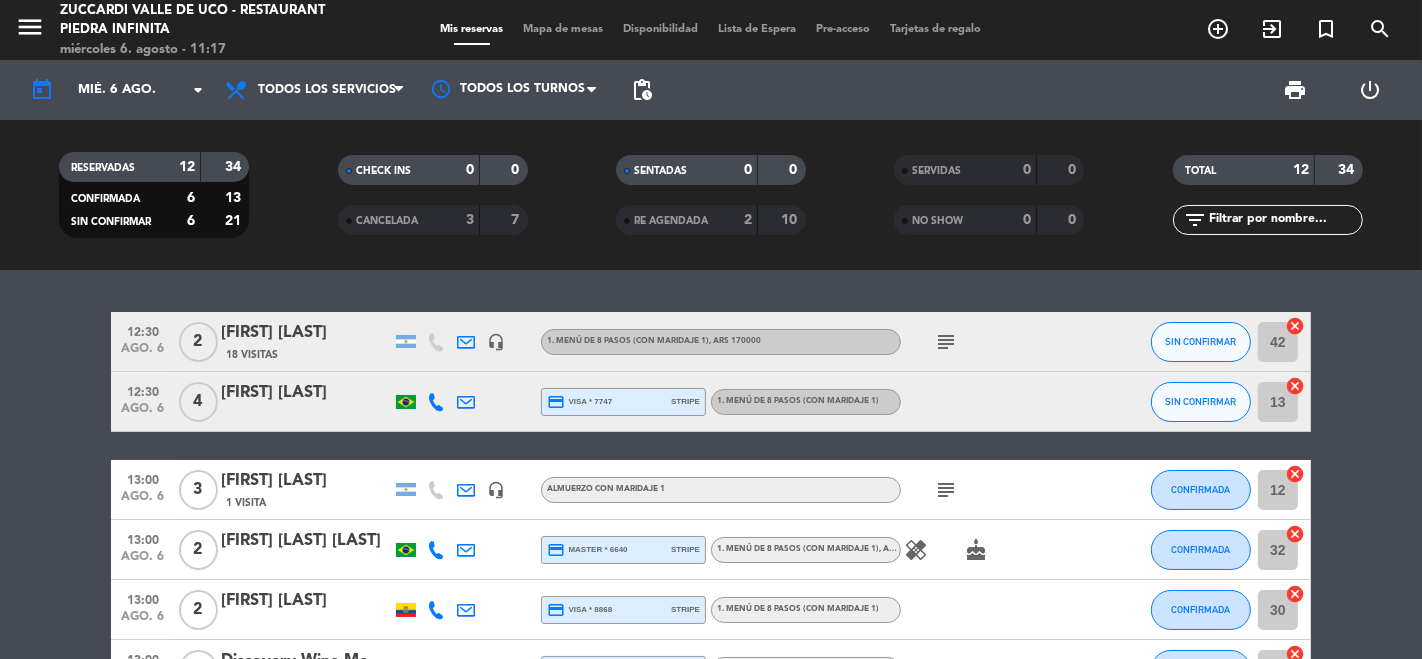 drag, startPoint x: 1369, startPoint y: 288, endPoint x: 491, endPoint y: 293, distance: 878.0142 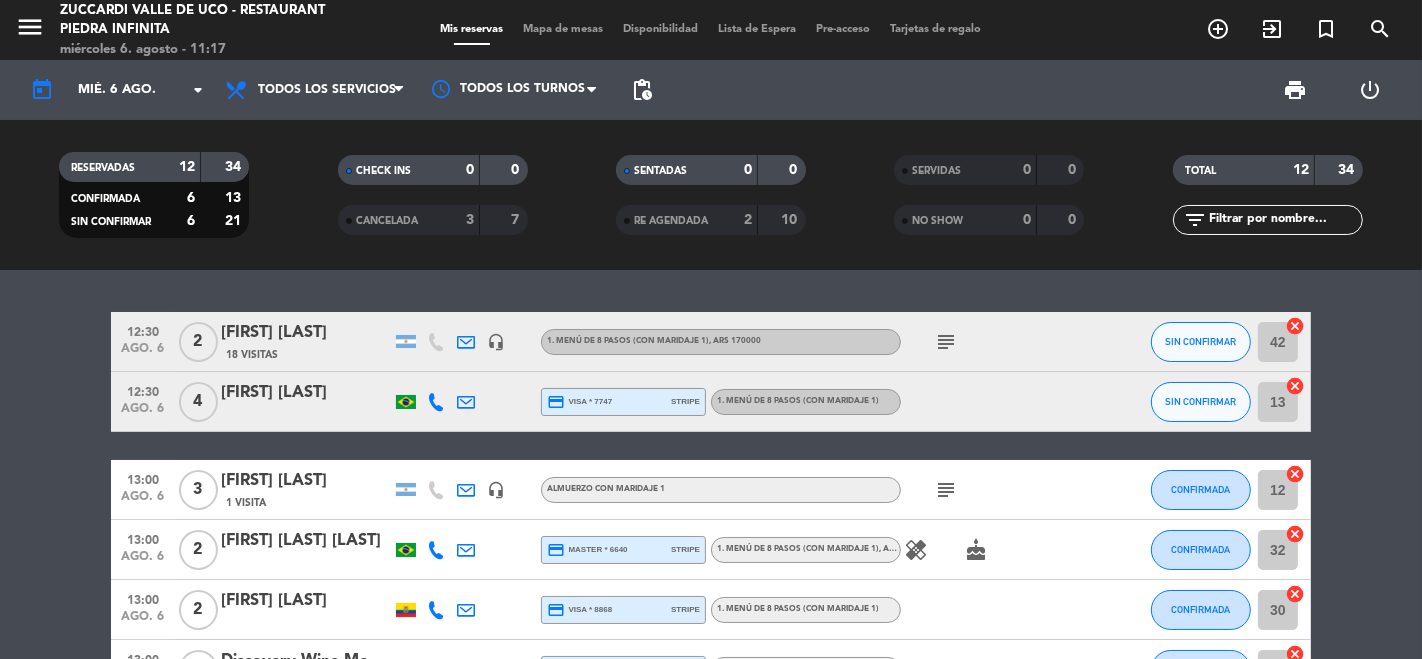 click on "12:30 ago. 6 2 [FIRST] [LAST] 18 Visitas headset_mic 1. MENÚ DE 8 PASOS (con maridaje 1) , ARS 170000 subject SIN CONFIRMAR 42 cancel 12:30 ago. 6 4 [FIRST] [LAST] credit_card visa * 7747 stripe 1. MENÚ DE 8 PASOS (con maridaje 1) SIN CONFIRMAR 13 cancel 13:00 ago. 6 3 [FIRST] [LAST] 1 Visita headset_mic Almuerzo con maridaje 1 subject CONFIRMADA 12 cancel 13:00 ago. 6 2 [FIRST] [LAST] [LAST] credit_card master * 6640 stripe 1. MENÚ DE 8 PASOS (con maridaje 1) , ARS 170000 healing cake CONFIRMADA 32 cancel 13:00 ago. 6 2 [FIRST] [LAST] credit_card visa * 8868 stripe 1. MENÚ DE 8 PASOS (con maridaje 1) CONFIRMADA 30 cancel 13:00 ago. 6 2 Discovery Wine Mendoza credit_card visa * 8294 stripe 1. MENÚ DE 8 PASOS (con maridaje 1) CONFIRMADA 11 cancel 13:00 ago. 6 2 [FIRST] [LAST] credit_card visa * 9224 stripe 1. MENÚ DE 8 PASOS (con maridaje 1) subject cake CONFIRMADA 40 cancel 13:00 4" 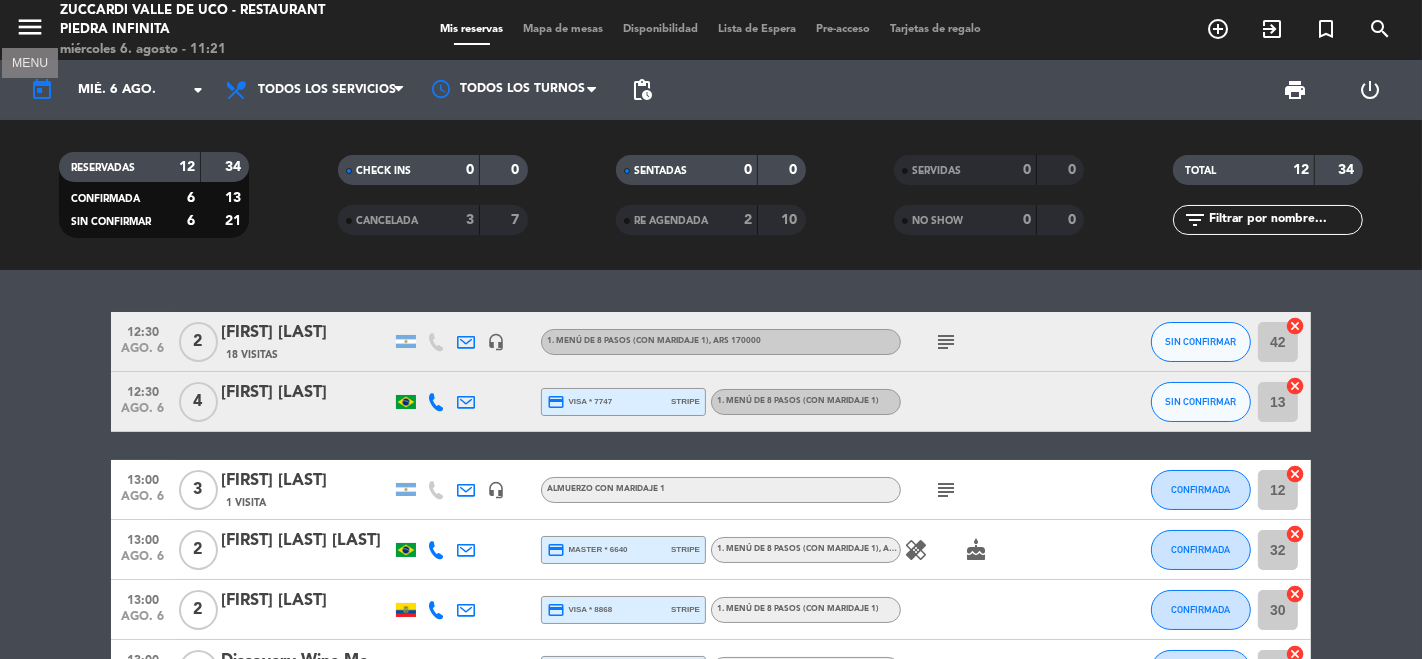 click on "menu" at bounding box center [30, 27] 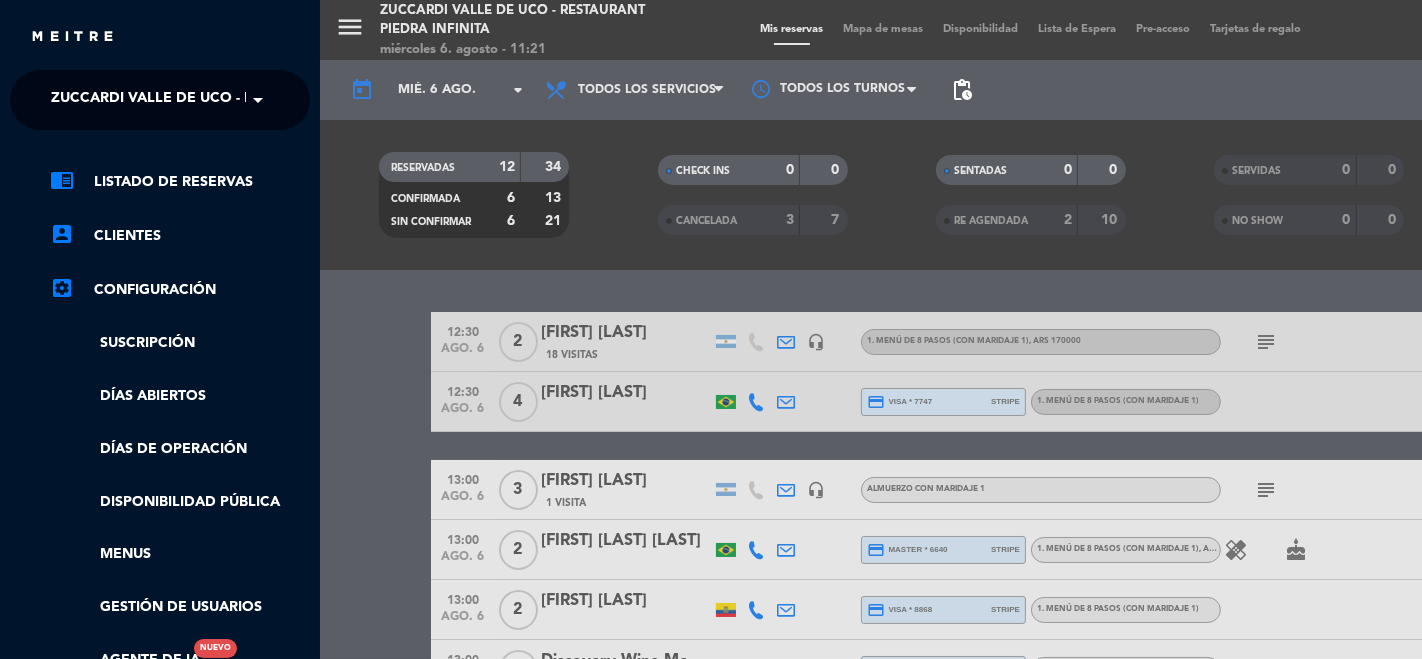 click on "menu Zuccardi Valle de Uco - Restaurant Piedra Infinita miércoles 6. agosto - 11:21 Mis reservas Mapa de mesas Disponibilidad Lista de Espera Pre-acceso Tarjetas de regalo add_circle_outline exit_to_app turned_in_not search today mié. 6 ago. arrow_drop_down Todos los servicios Desayuno Almuerzo Cena Todos los servicios Todos los servicios Desayuno Almuerzo Cena Todos los turnos pending_actions print power_settings_new RESERVADAS 12 34 CONFIRMADA 6 13 SIN CONFIRMAR 6 21 CHECK INS 0 0 CANCELADA 3 7 SENTADAS 0 0 RE AGENDADA 2 10 SERVIDAS 0 0 NO SHOW 0 0 TOTAL 12 34 filter_list 12:30 ago. 6 2 [FIRST] [LAST] 18 Visitas headset_mic 1. MENÚ DE 8 PASOS (con maridaje 1) , ARS 170000 subject SIN CONFIRMAR 42 cancel 12:30 ago. 6 4 [FIRST] [LAST] credit_card visa * 7747 stripe 1. MENÚ DE 8 PASOS (con maridaje 1) SIN CONFIRMAR 13 cancel 13:00 ago. 6 3 [FIRST] [LAST] 1 Visita headset_mic 12 32" at bounding box center [1031, 329] 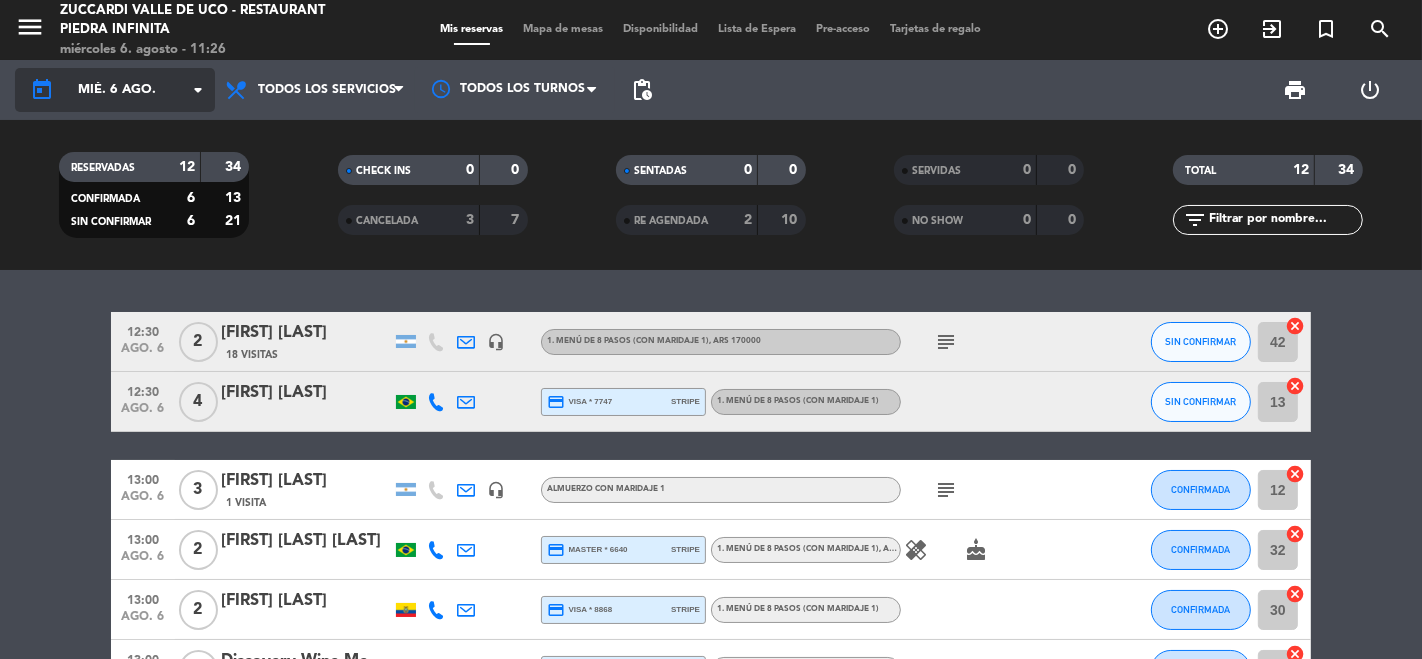 click on "mié. 6 ago." 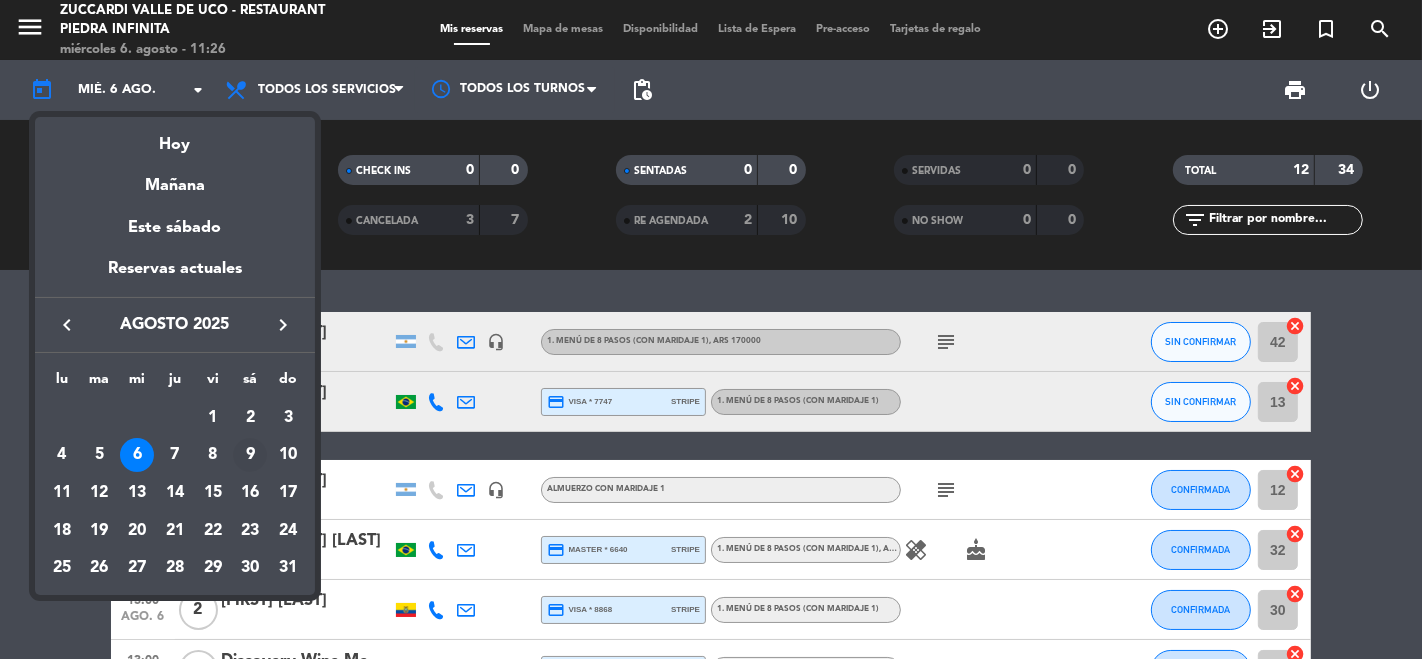 click on "9" at bounding box center (250, 455) 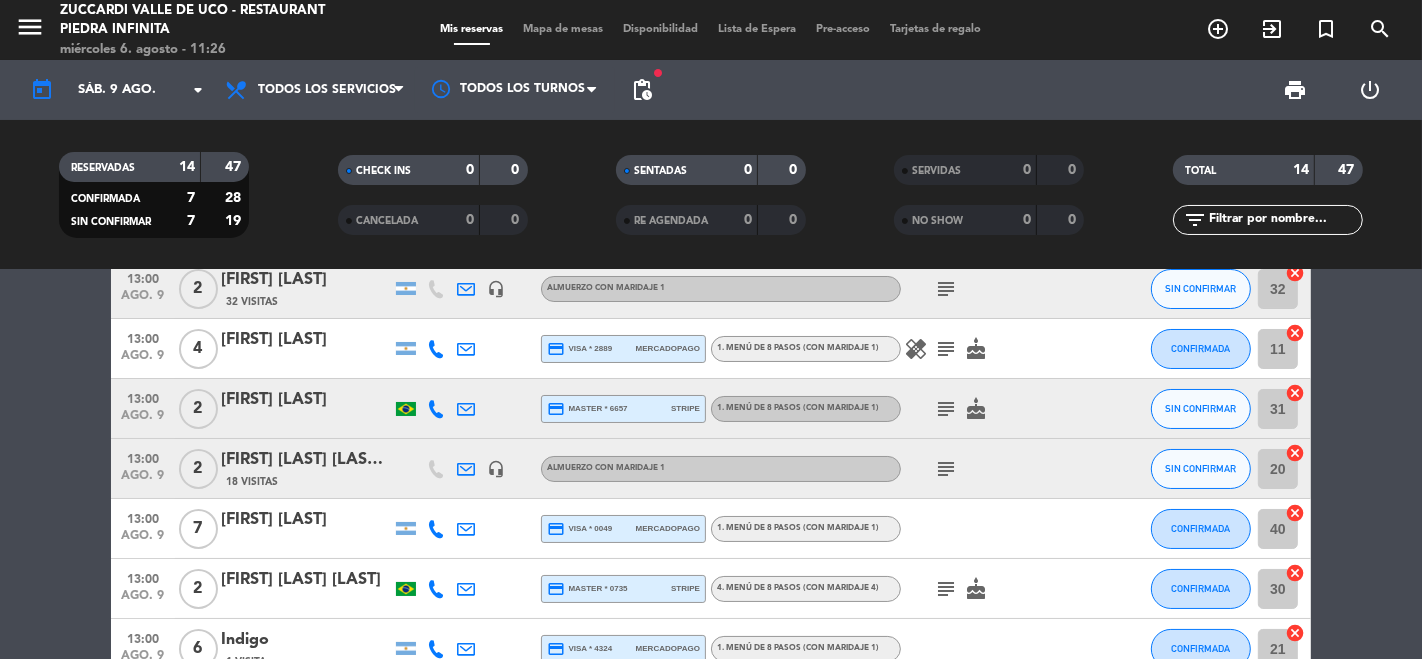 scroll, scrollTop: 0, scrollLeft: 0, axis: both 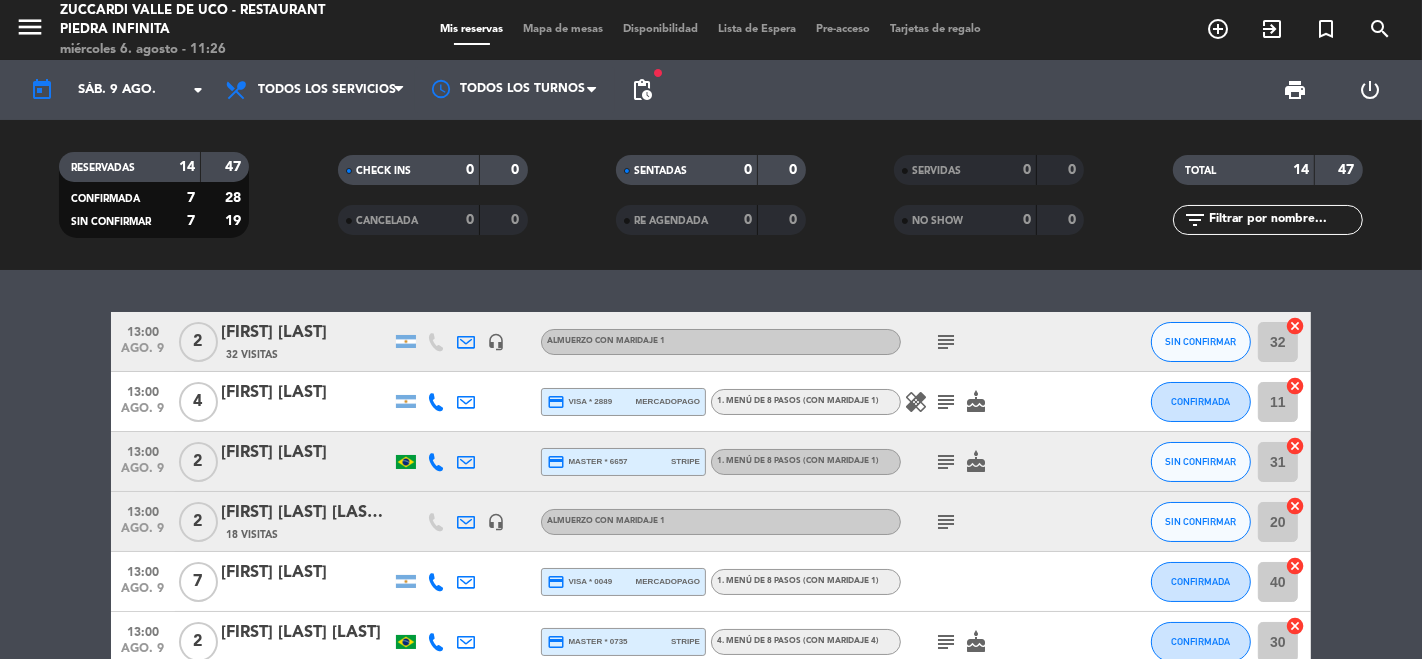 click on "subject" 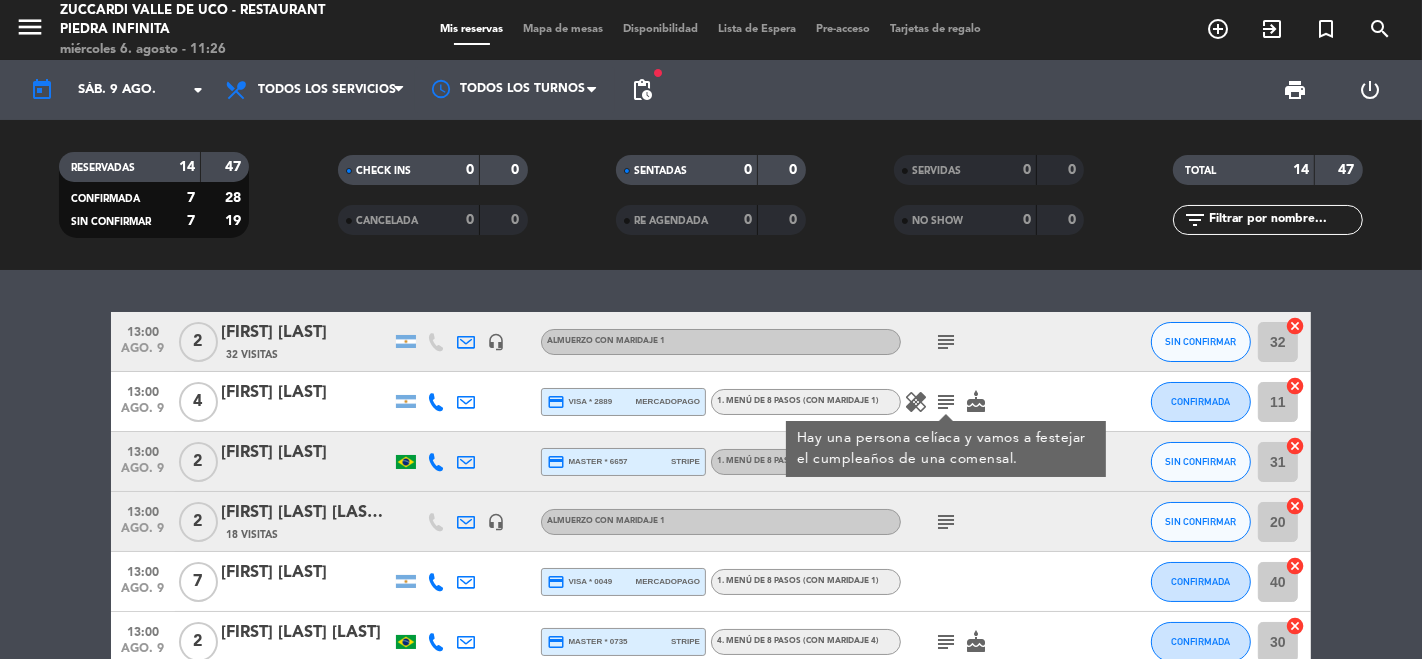 click on "subject" 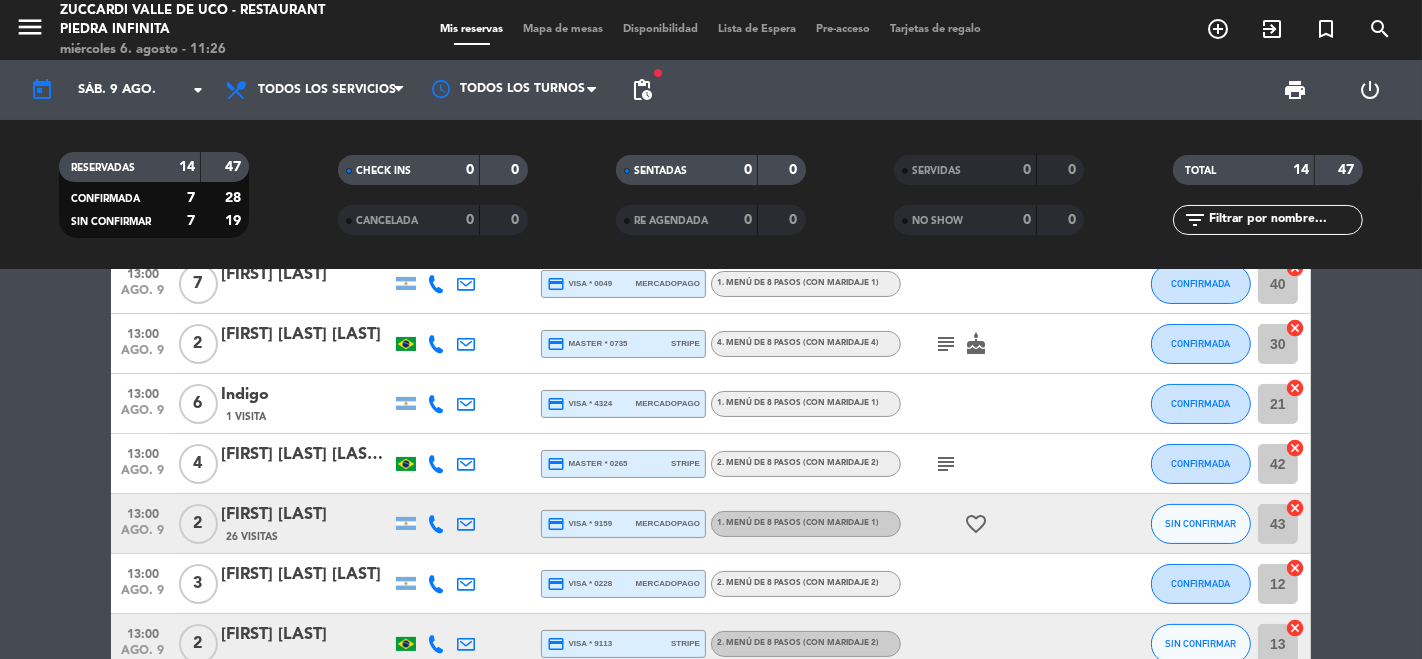 scroll, scrollTop: 333, scrollLeft: 0, axis: vertical 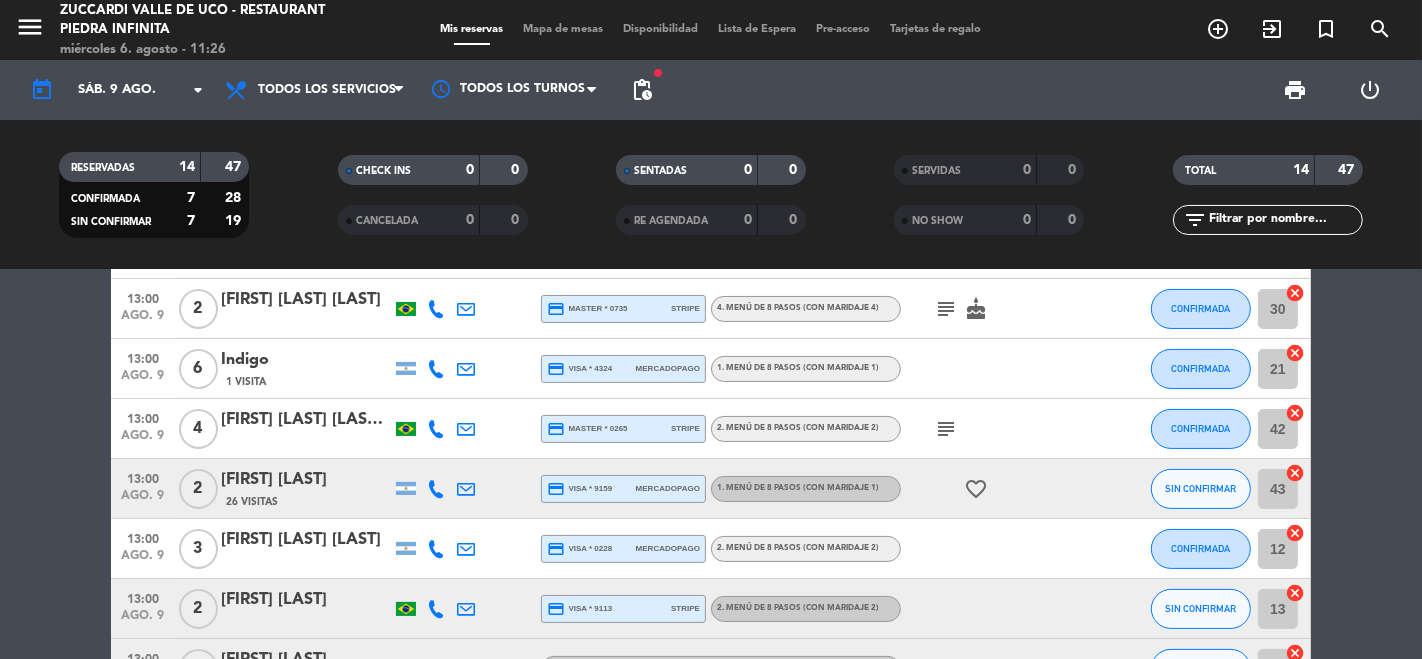 click on "subject" 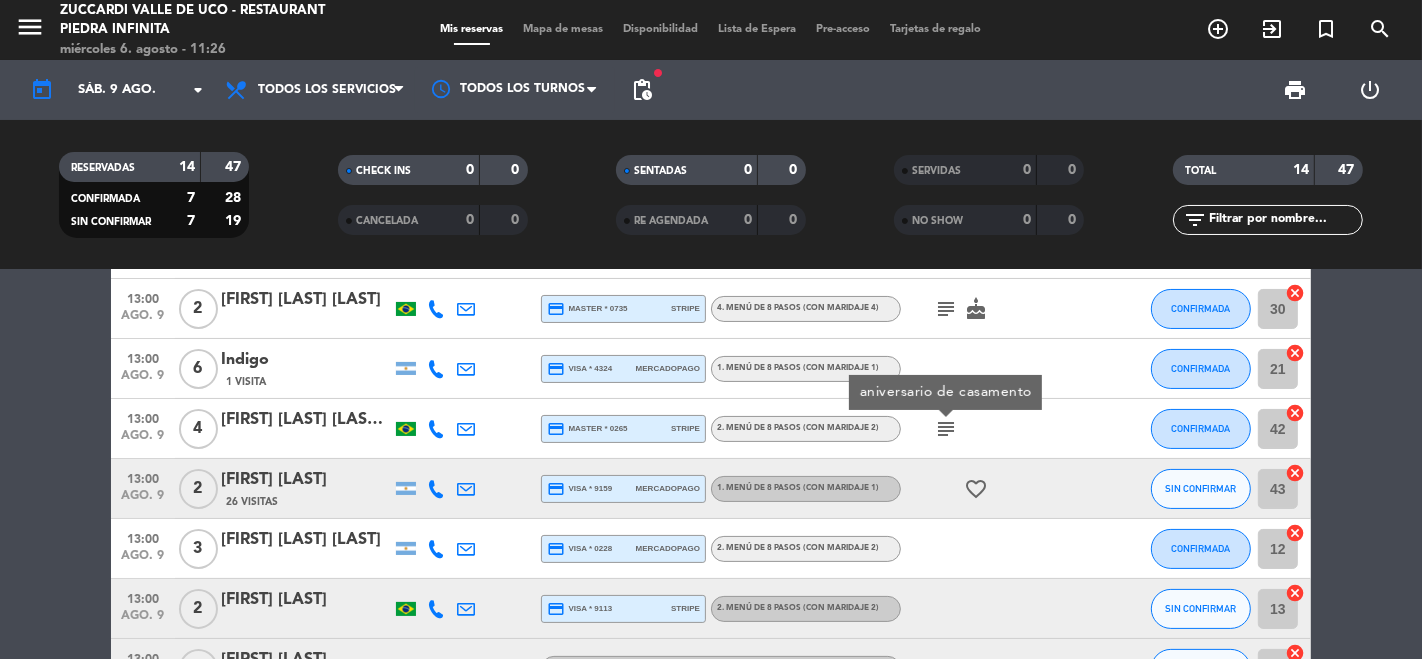 click on "subject" 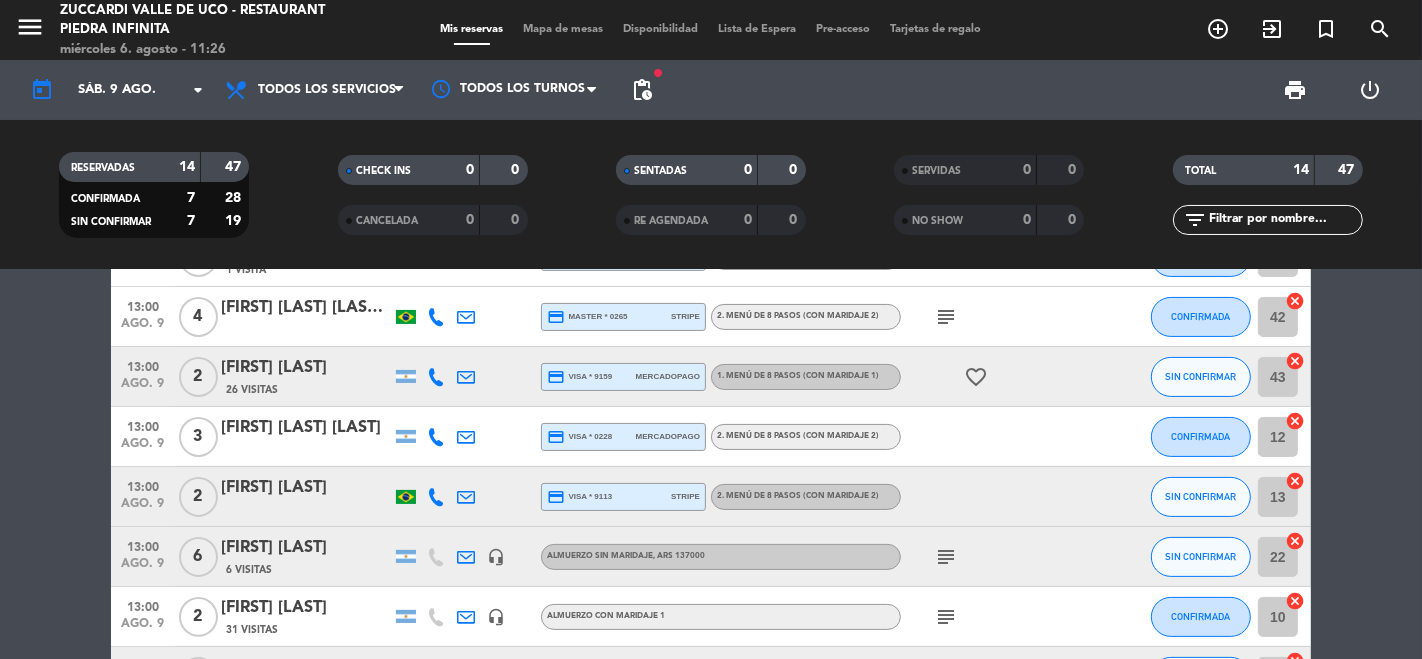 scroll, scrollTop: 555, scrollLeft: 0, axis: vertical 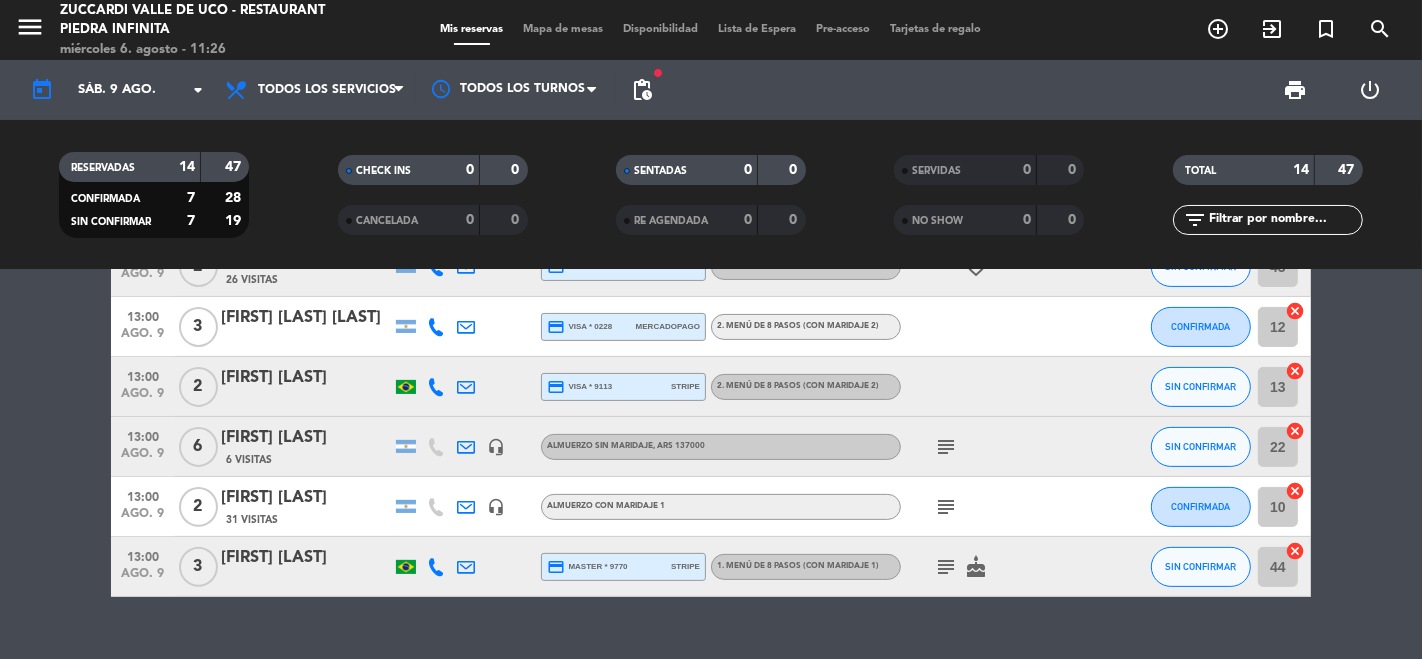 click on "subject" 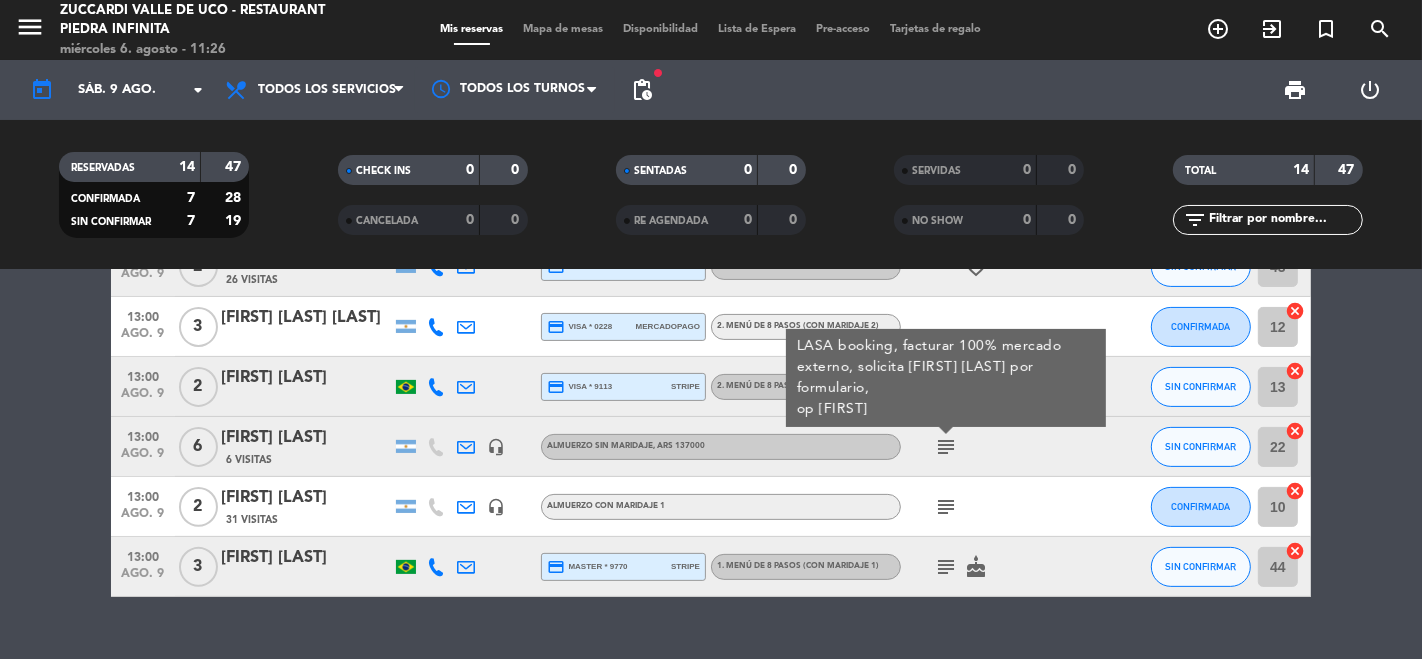 click on "subject" 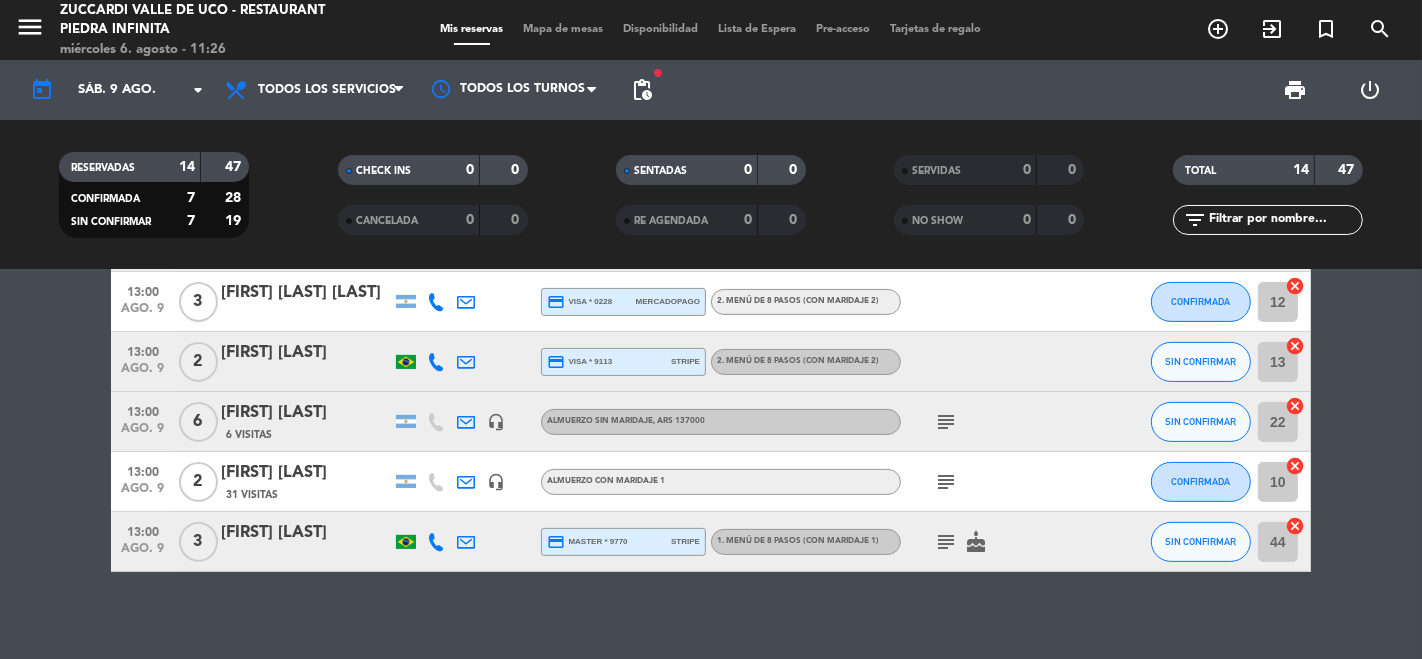 scroll, scrollTop: 591, scrollLeft: 0, axis: vertical 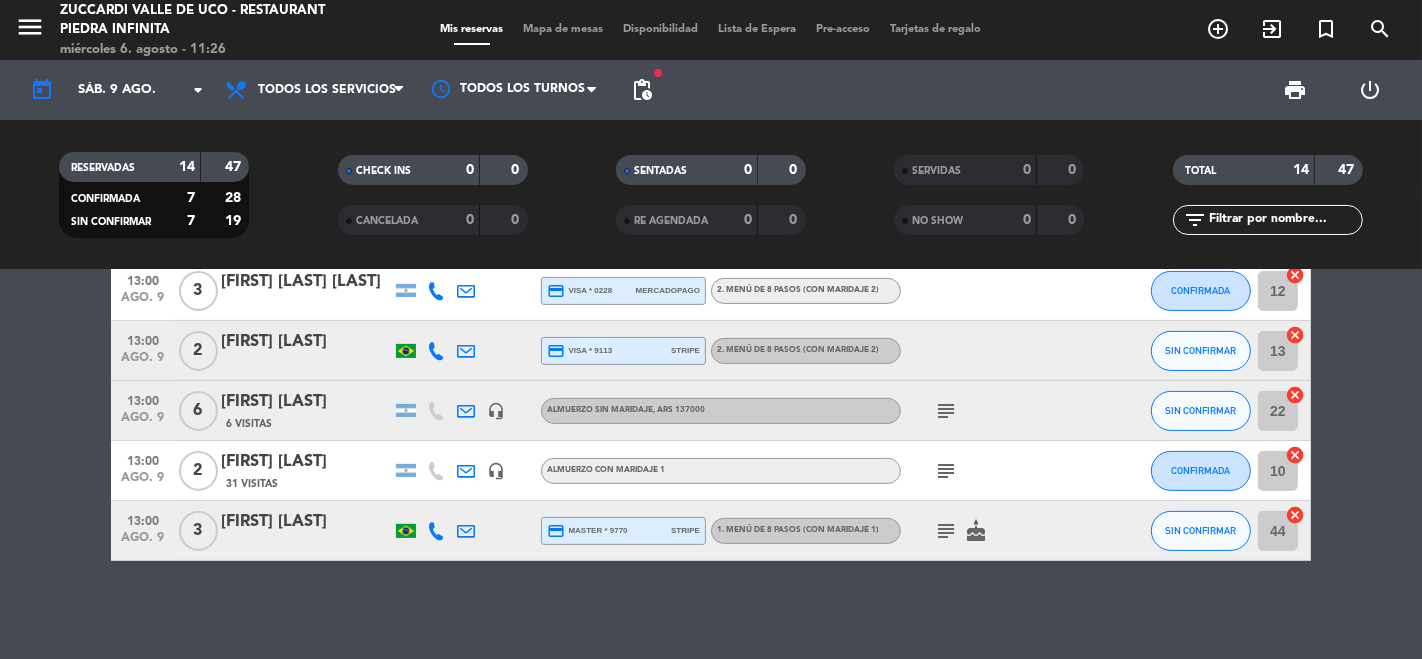 click on "subject" 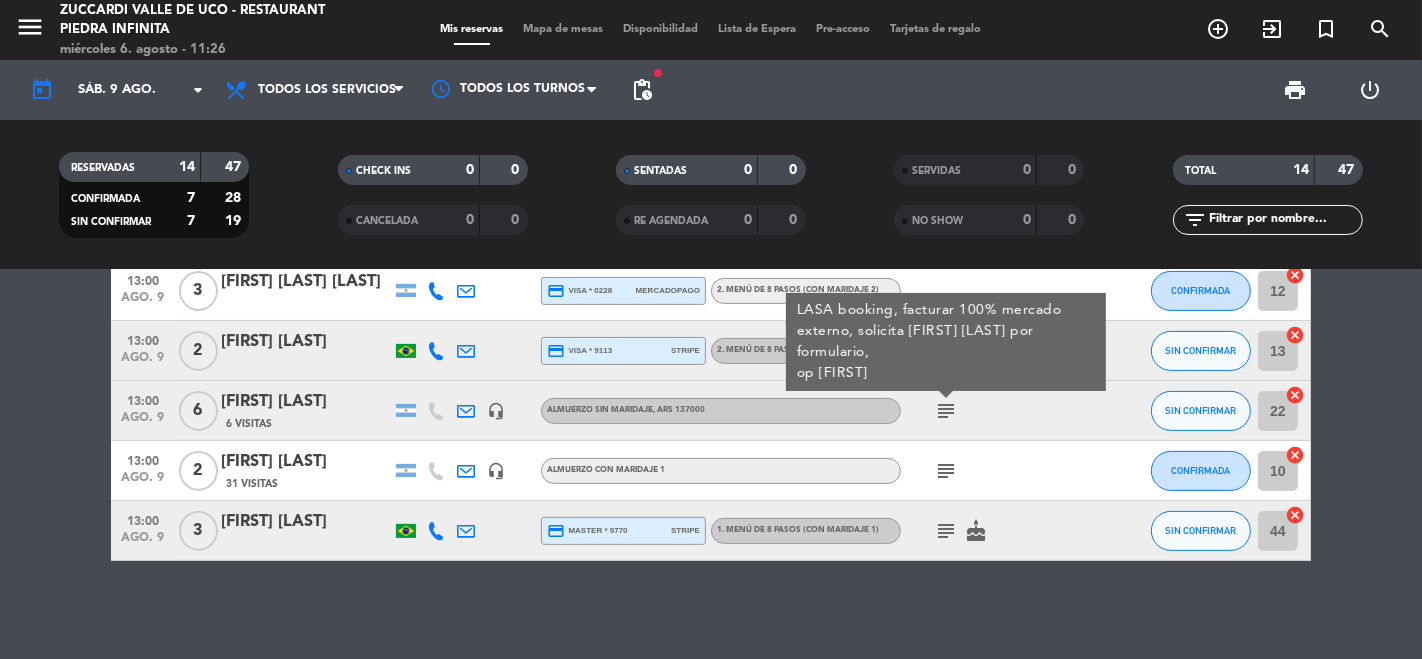 click on "subject" 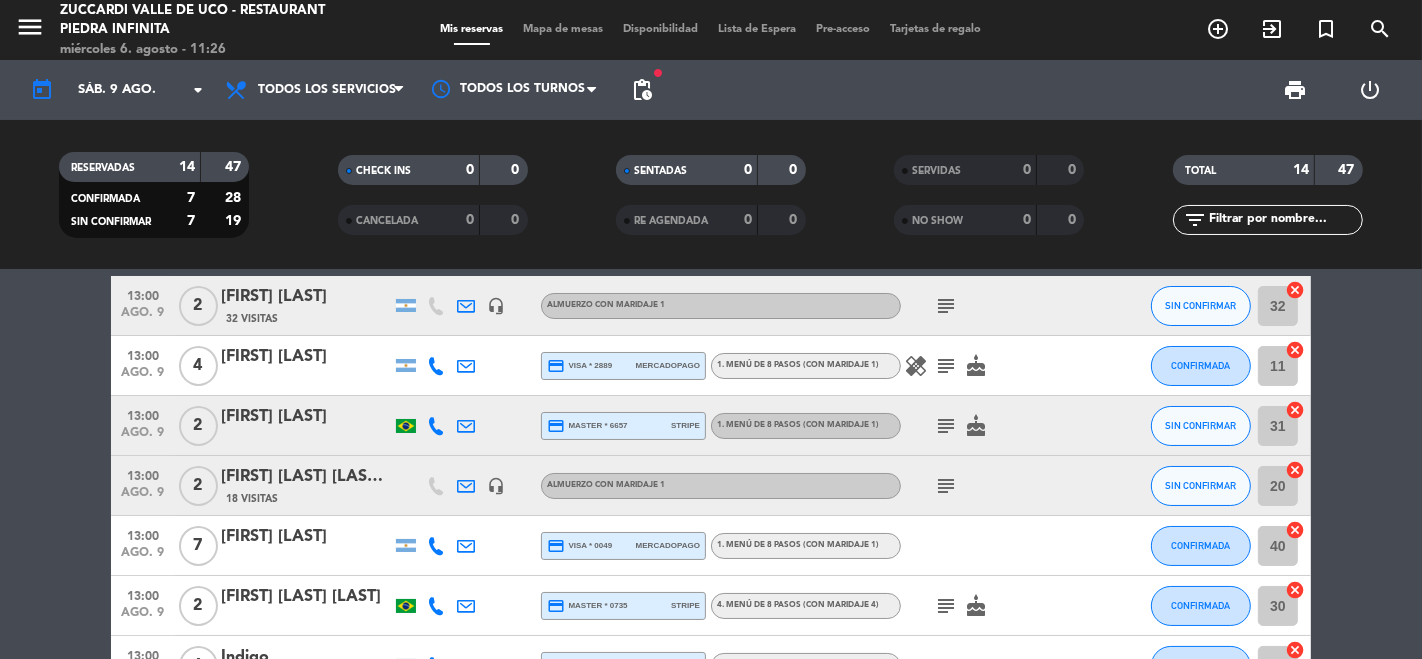 scroll, scrollTop: 0, scrollLeft: 0, axis: both 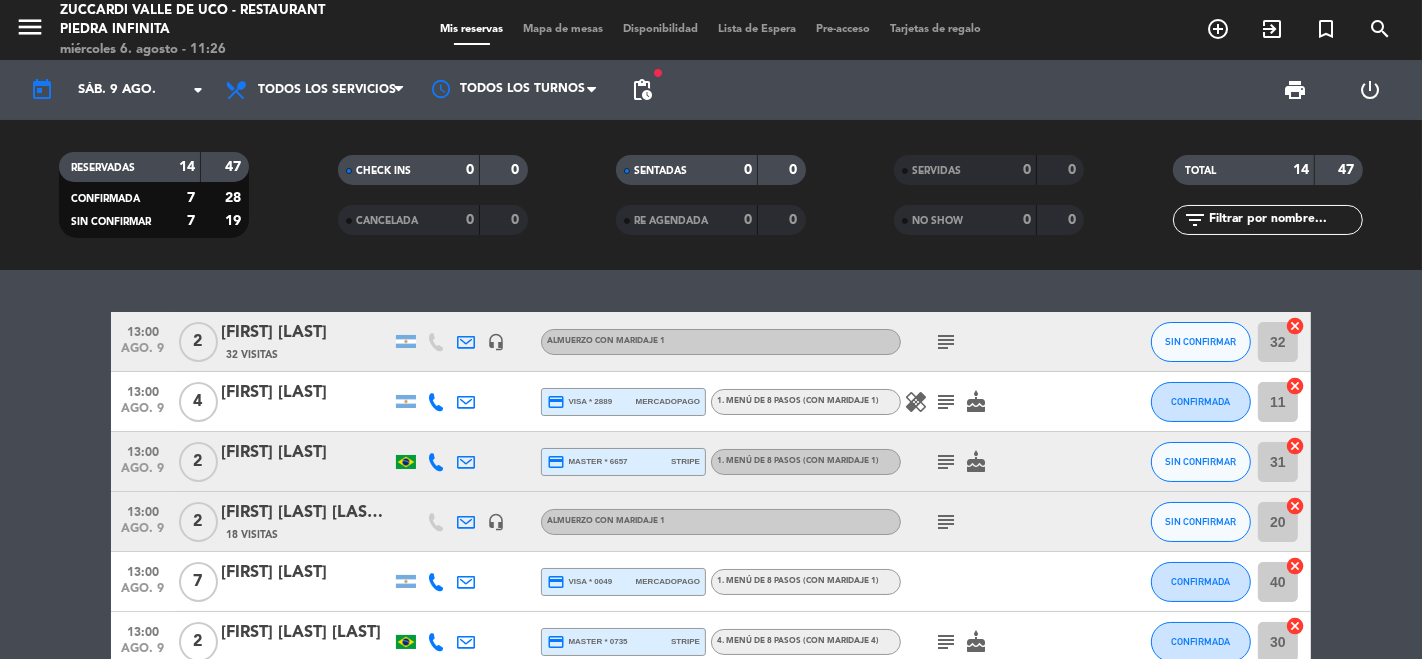 click on "today    sáb. 9 ago. arrow_drop_down" 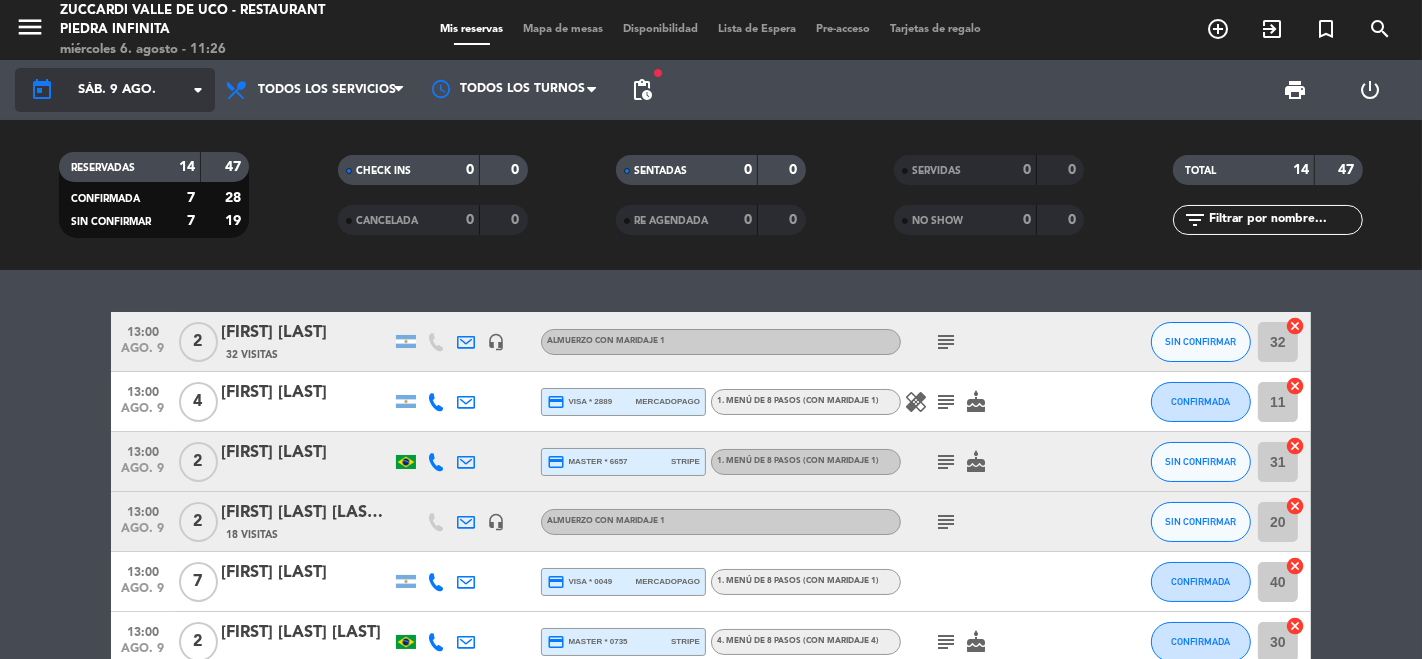 click on "sáb. 9 ago." 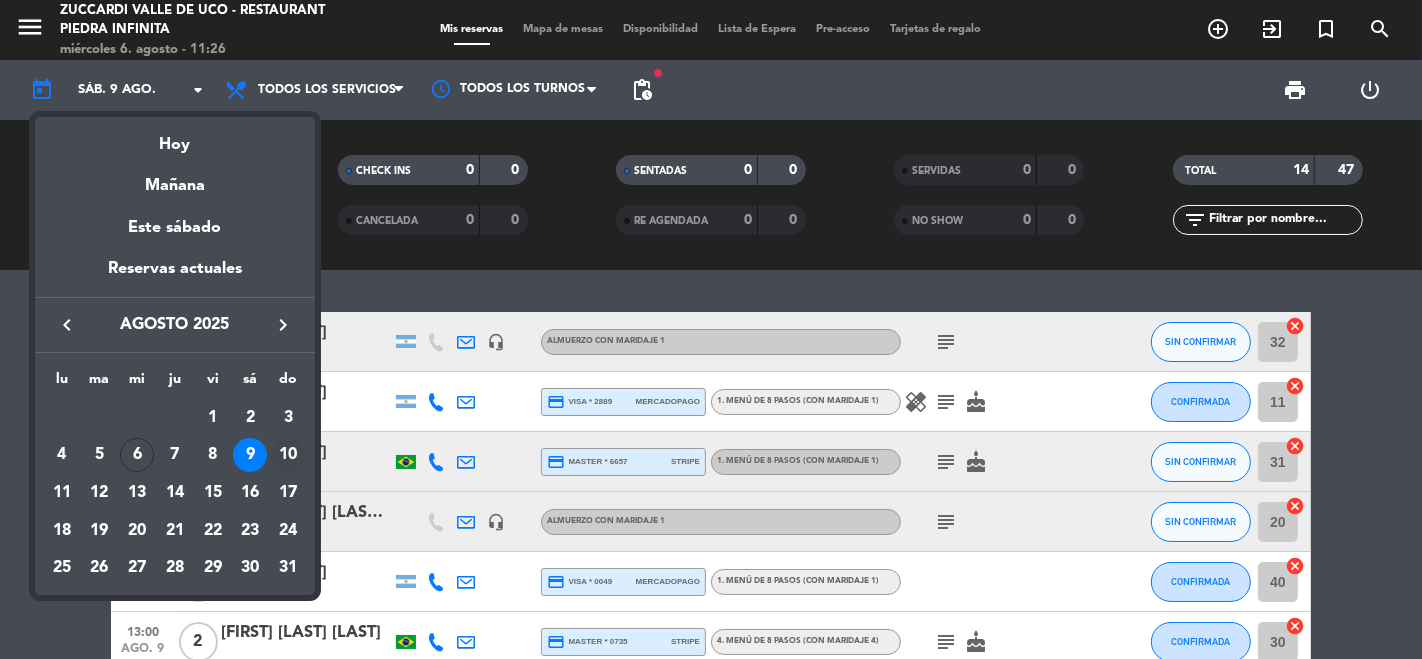 click on "10" at bounding box center [288, 455] 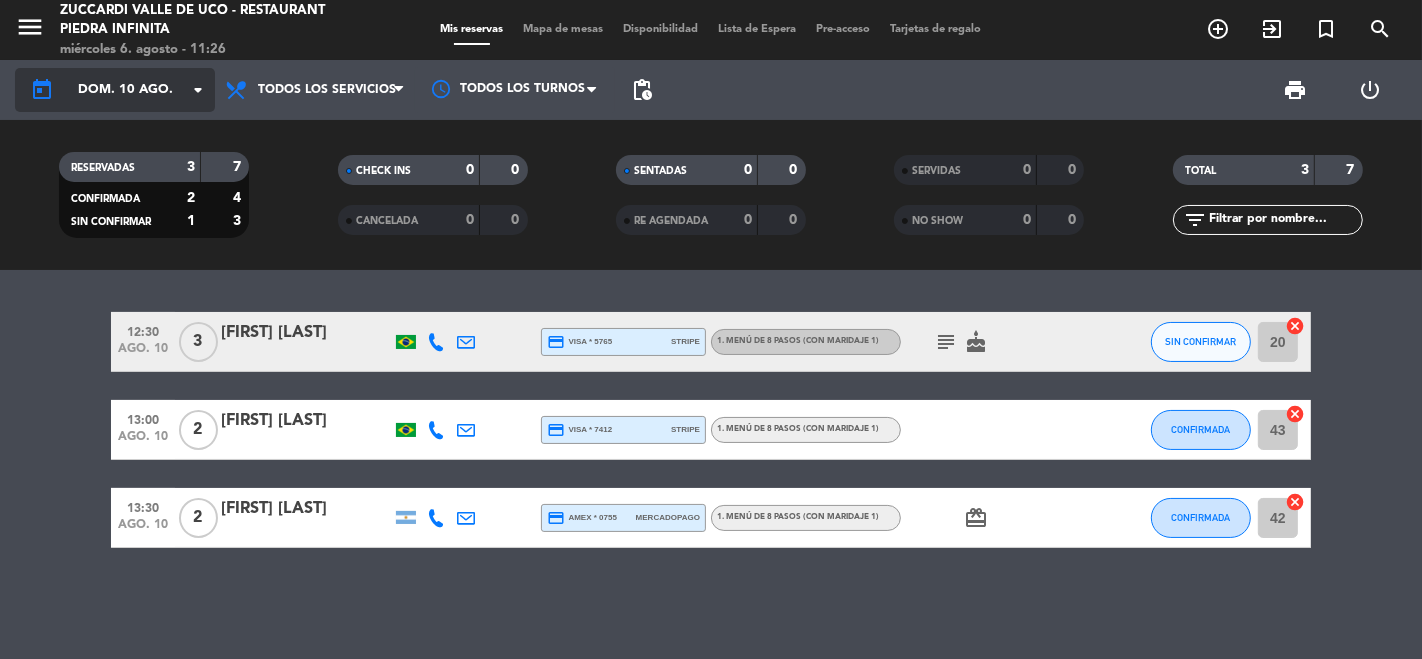 click on "dom. 10 ago." 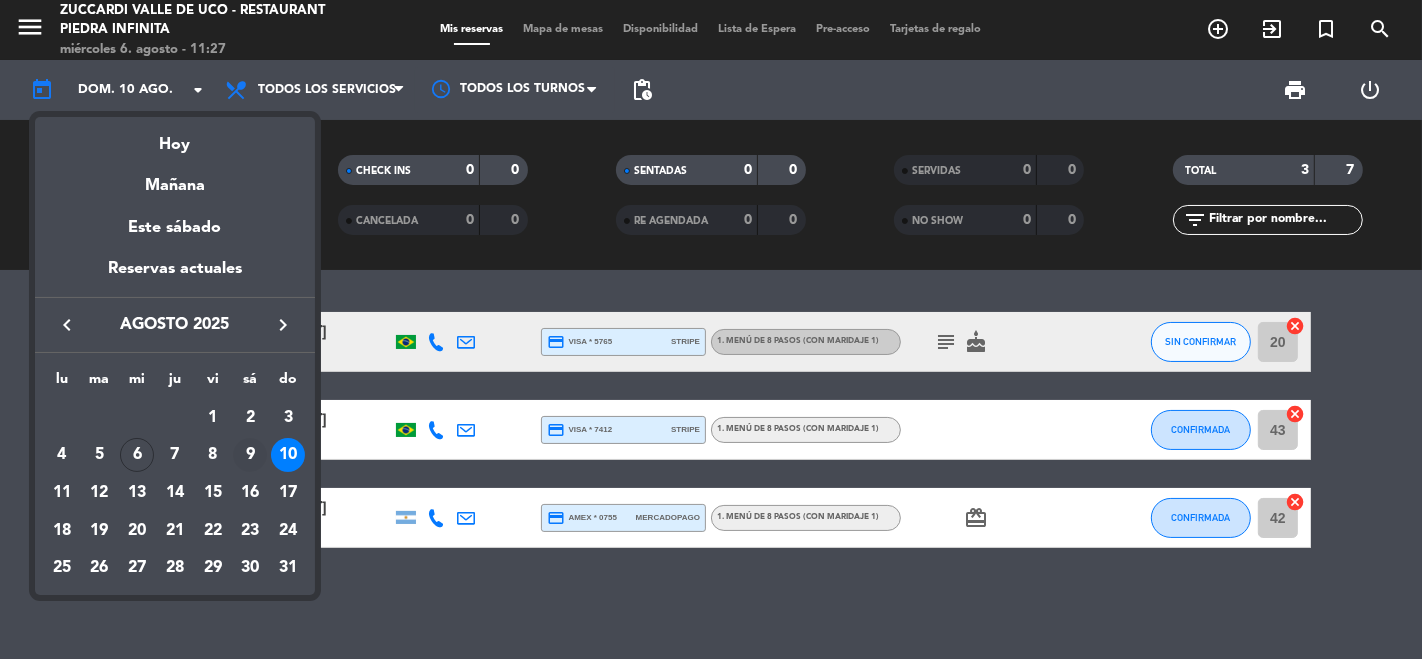 click on "9" at bounding box center [250, 455] 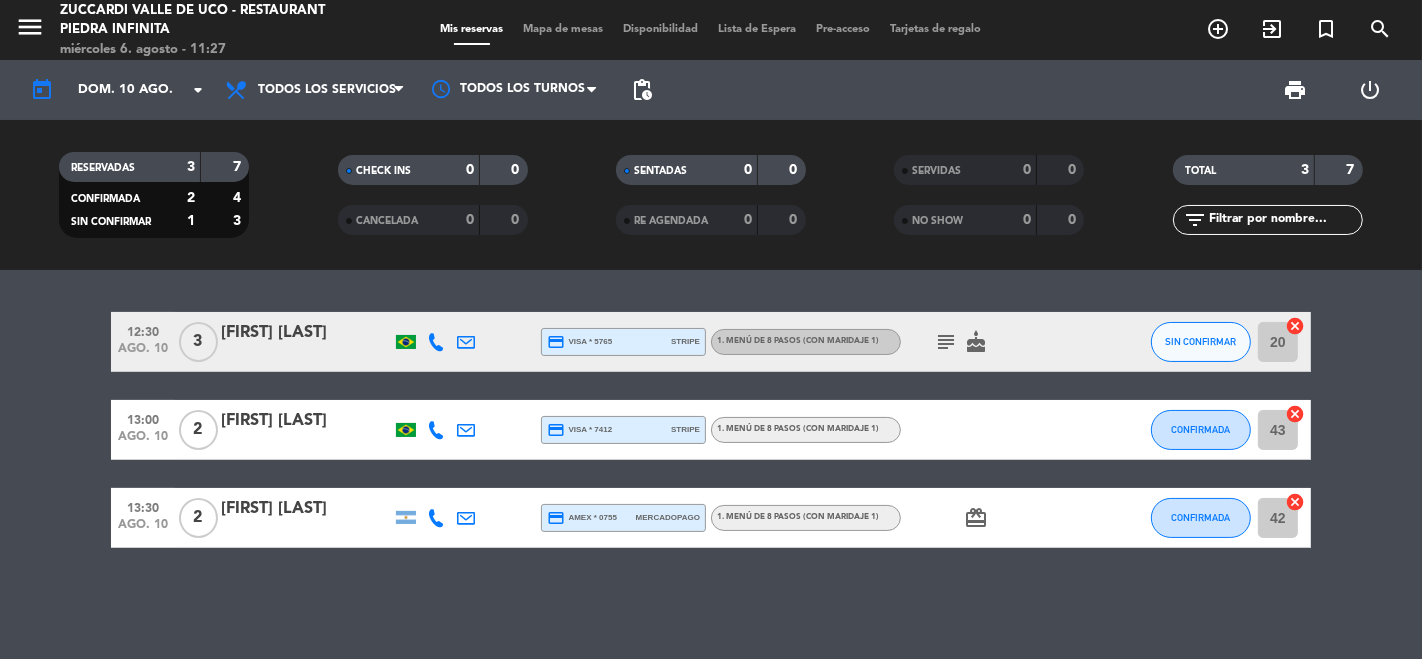 type on "sáb. 9 ago." 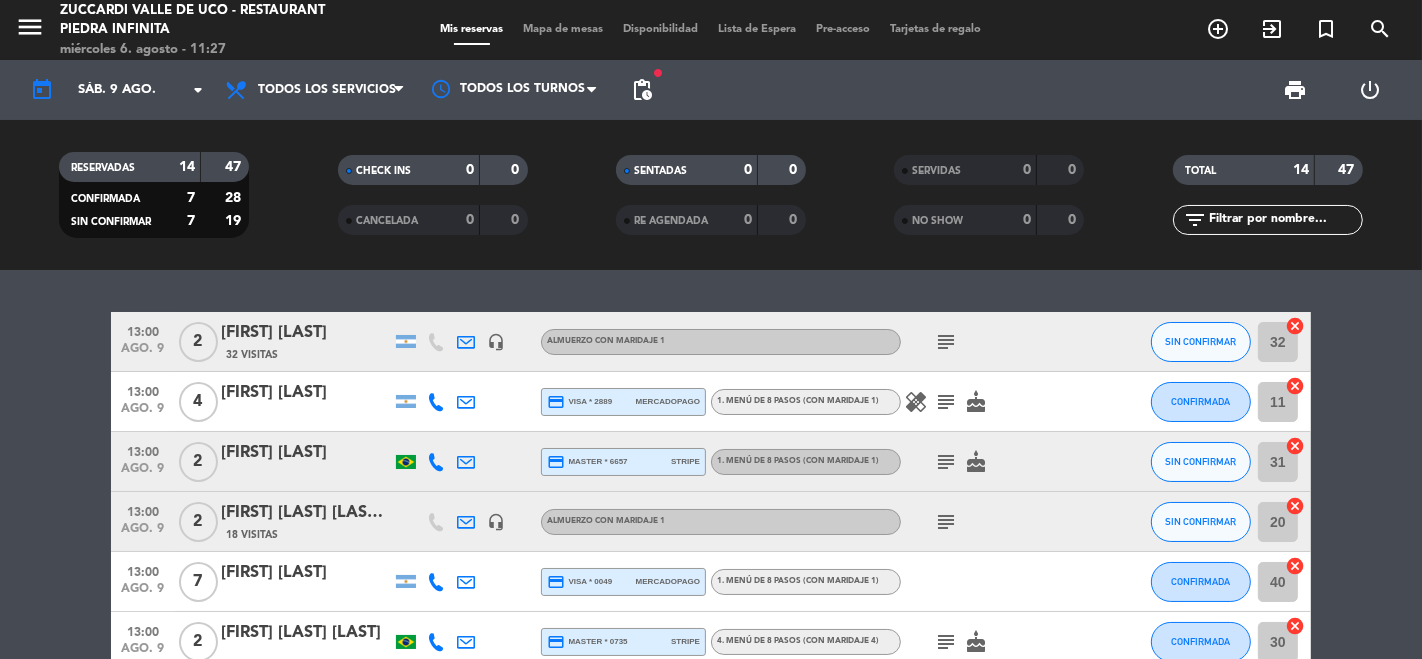 click on "13:00   ago. 9   2    [FIRST] [LAST]   32 Visitas   headset_mic   Almuerzo con maridaje 1  subject  SIN CONFIRMAR 32  cancel   13:00   ago. 9   4   [FIRST] [LAST]  credit_card  visa * 2889   mercadopago   1. MENÚ DE 8 PASOS (con maridaje 1)  healing   subject   cake  CONFIRMADA 11  cancel   13:00   ago. 9   2   [FIRST] [LAST]  credit_card  master * 6657   stripe   1. MENÚ DE 8 PASOS (con maridaje 1)  subject   cake  SIN CONFIRMAR 31  cancel   13:00   ago. 9   2   [FIRST] [LAST] [LAST] [LAST]    18 Visitas   headset_mic   Almuerzo con maridaje 1  subject  SIN CONFIRMAR 20  cancel   13:00   ago. 9   7   [FIRST] [LAST]  credit_card  visa * 0049   mercadopago   1. MENÚ DE 8 PASOS (con maridaje 1) CONFIRMADA 40  cancel   13:00   ago. 9   2   [FIRST] [LAST] [LAST] [LAST]  credit_card  master * 0735   stripe   4. MENÚ DE 8 PASOS (con maridaje 4)  subject   cake  CONFIRMADA 30  cancel   13:00   ago. 9   6   Indigo   1 Visita  credit_card  visa * 4324   mercadopago  CONFIRMADA 21  cancel   13:00" 